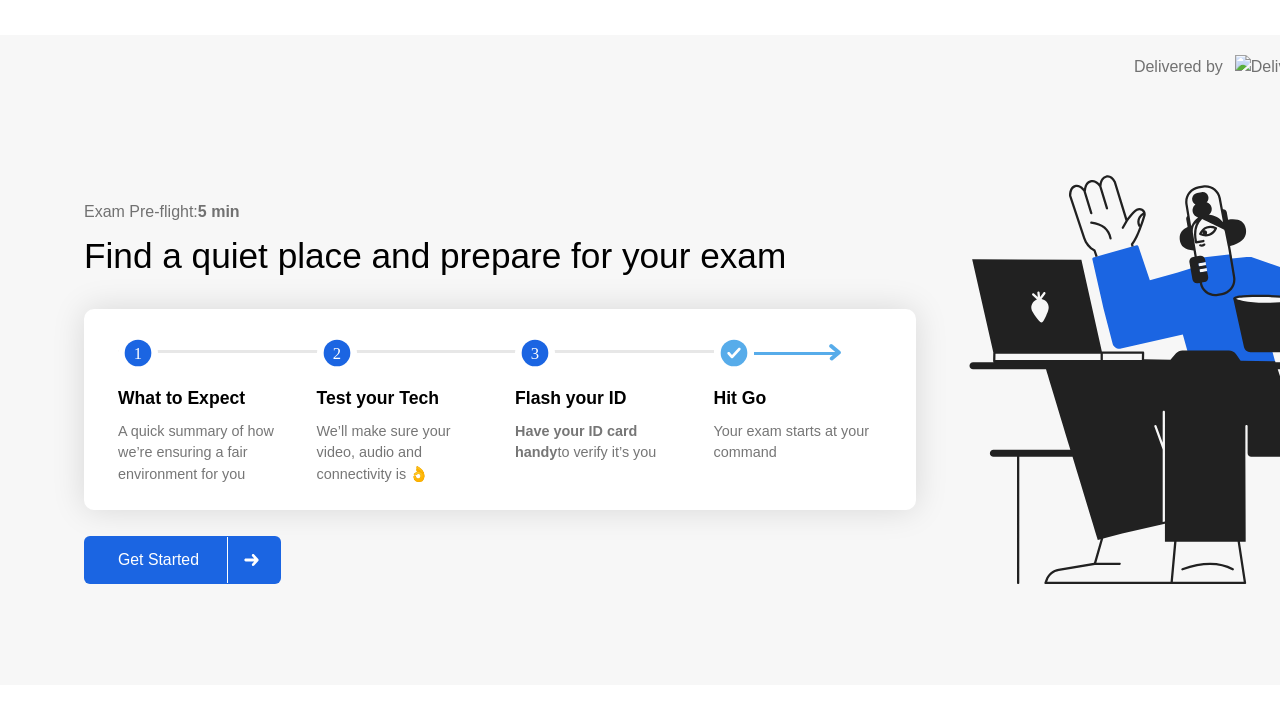 scroll, scrollTop: 0, scrollLeft: 0, axis: both 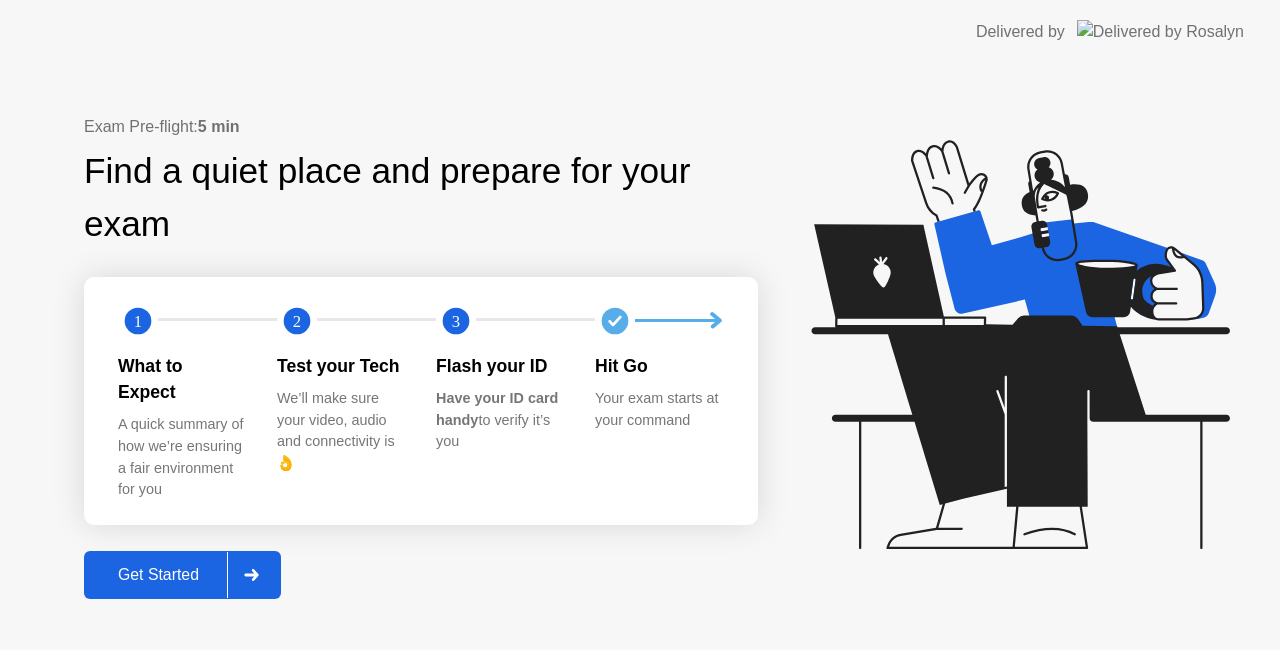 click 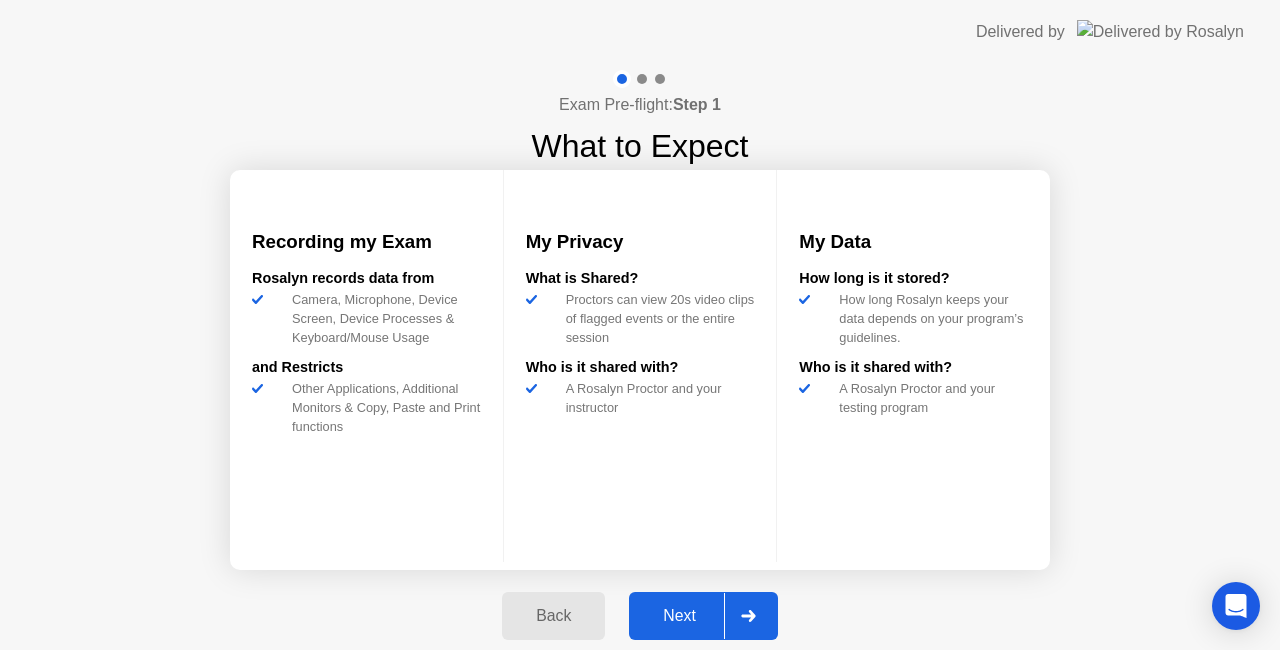 click 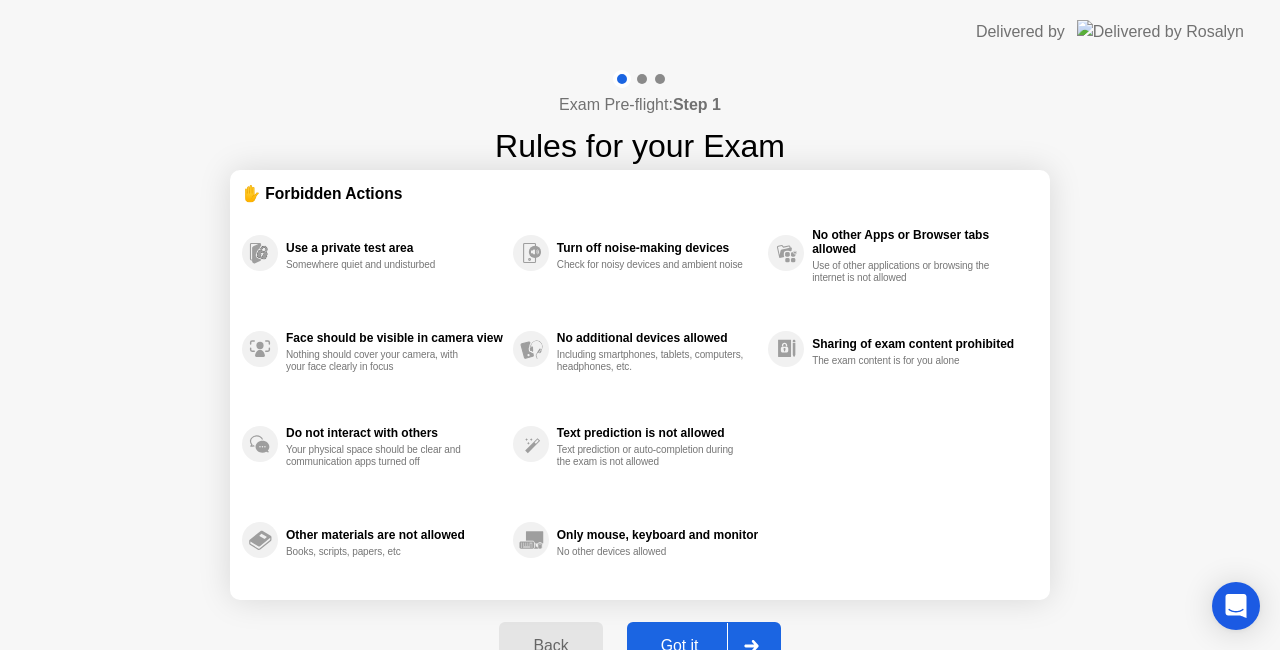 click 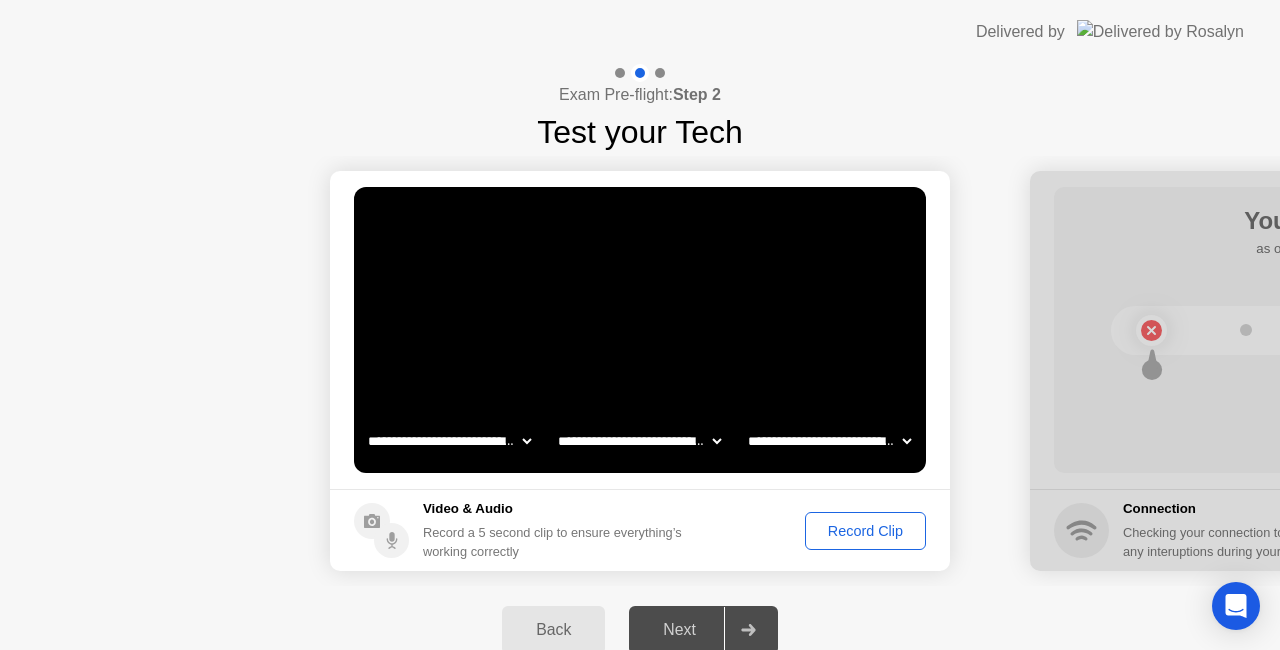 click on "Record Clip" 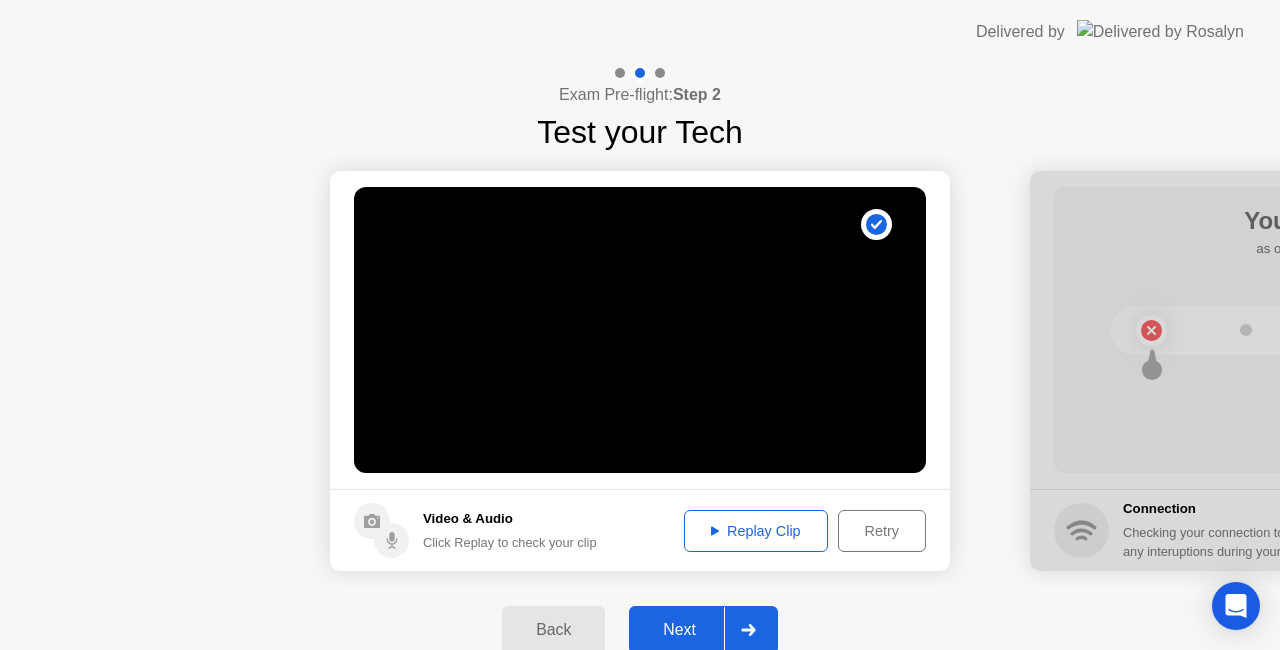 click 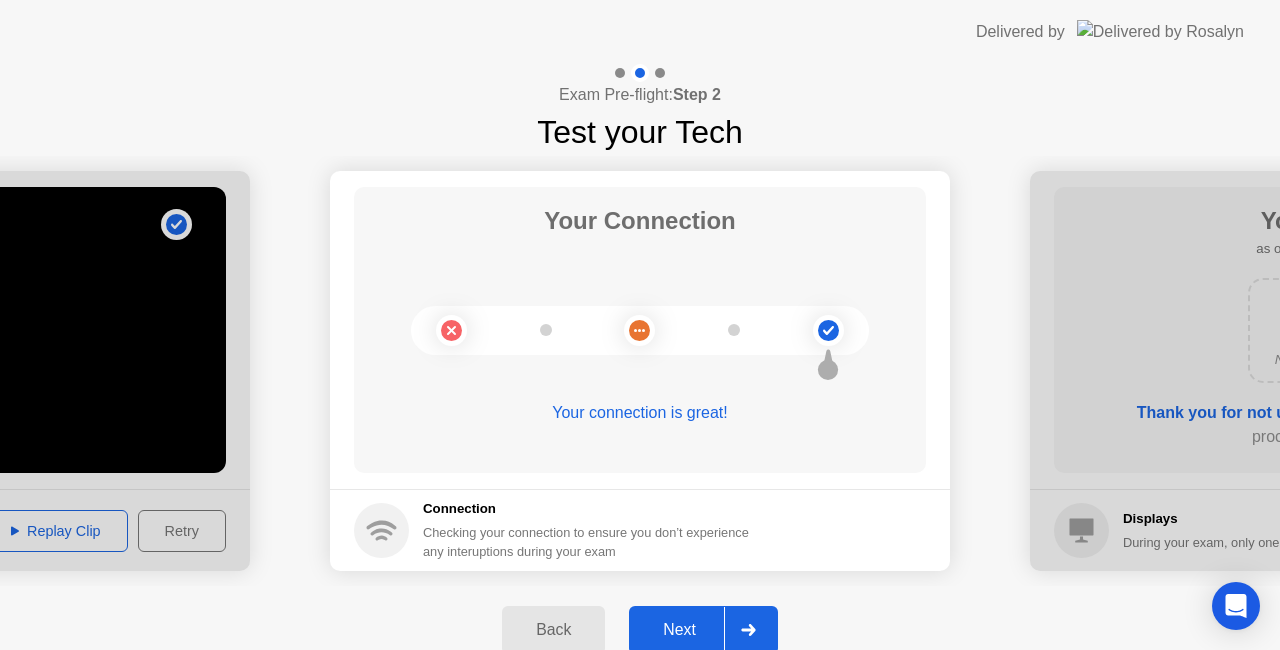 click 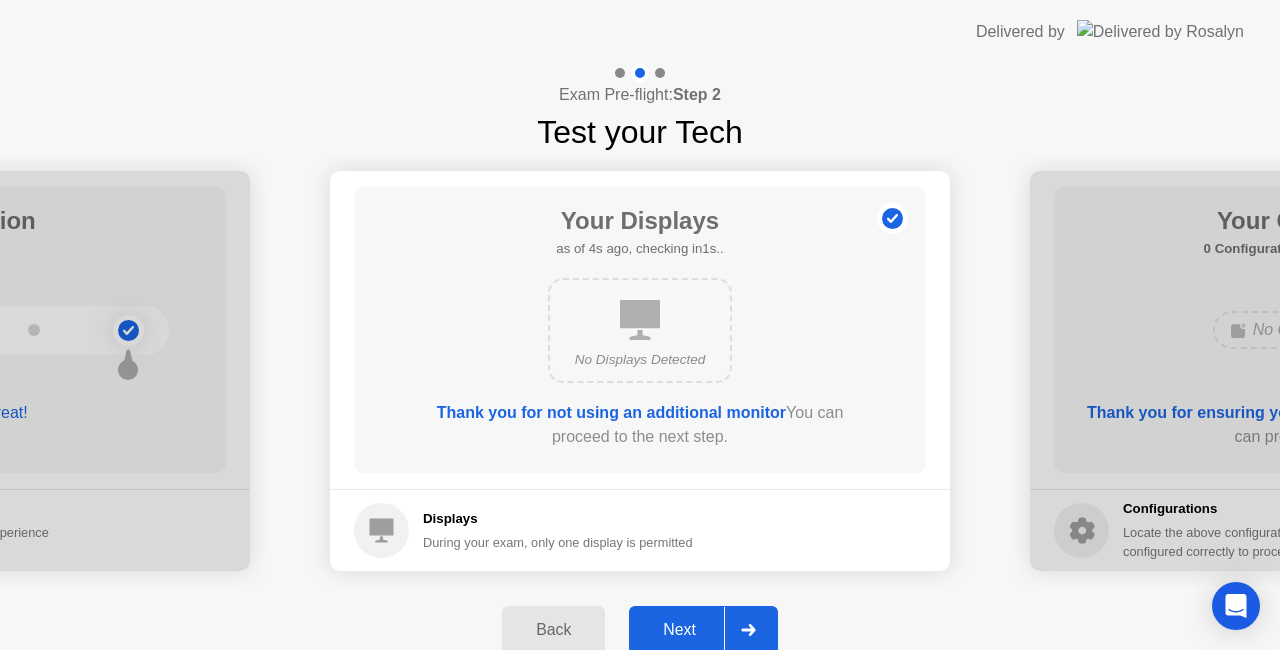 click 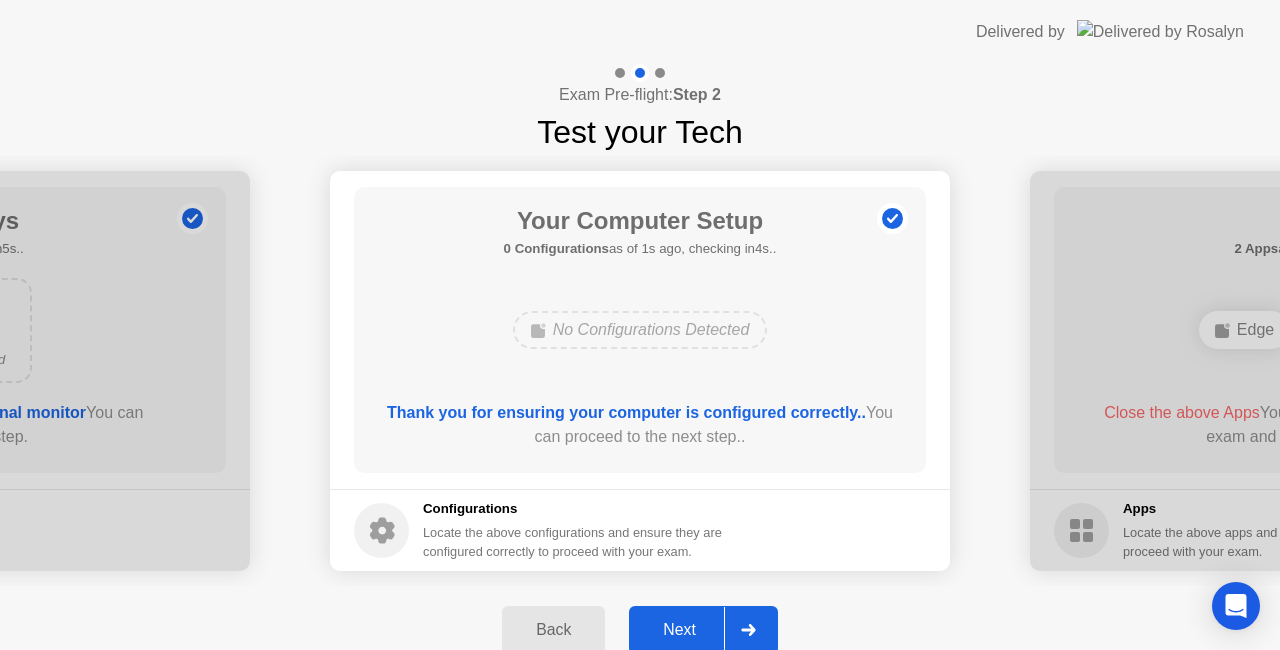 click 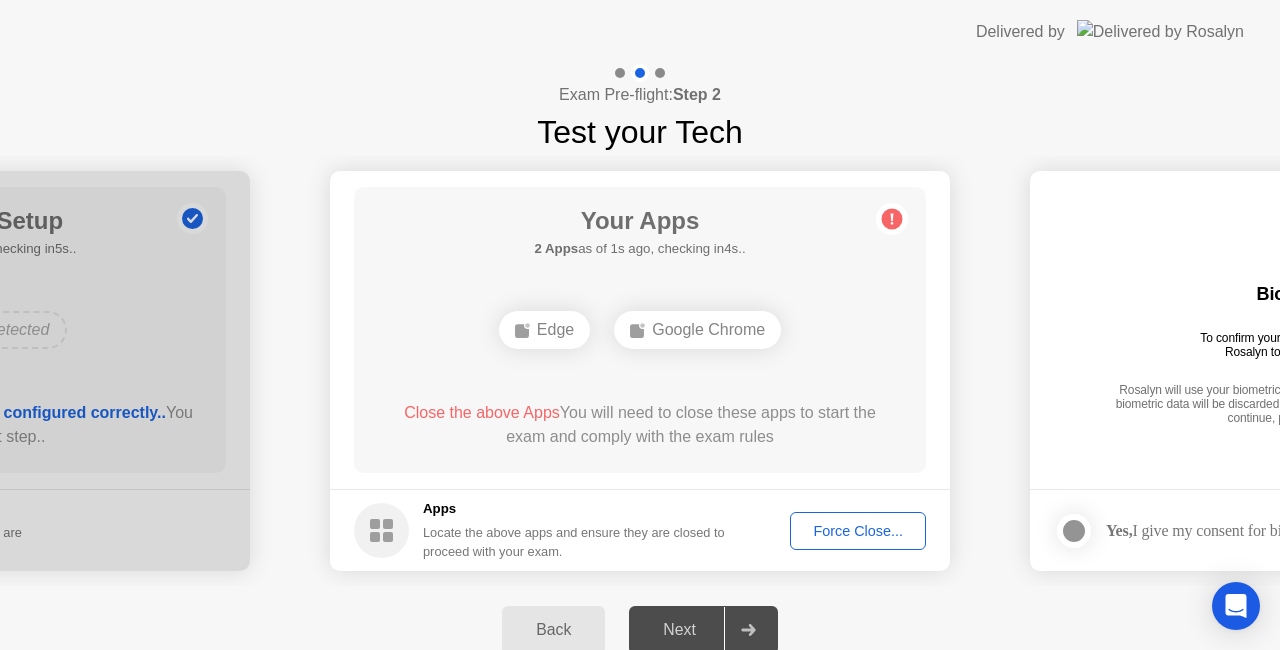 click on "Force Close..." 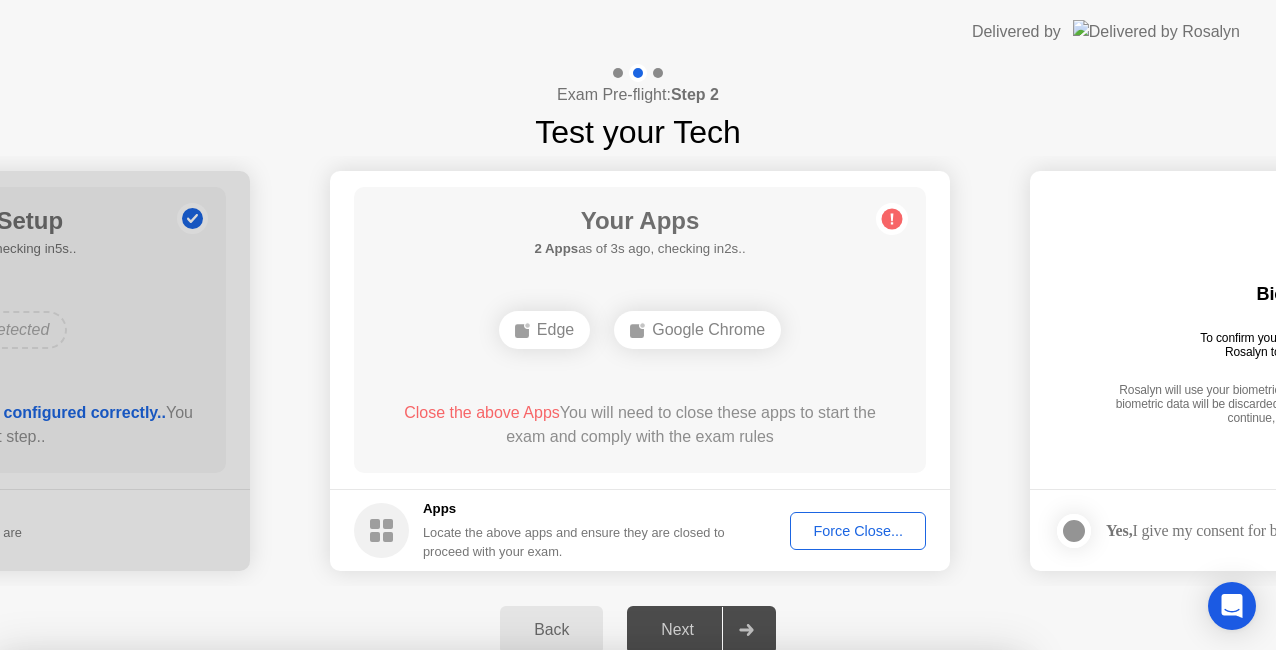 click on "Confirm" at bounding box center (577, 926) 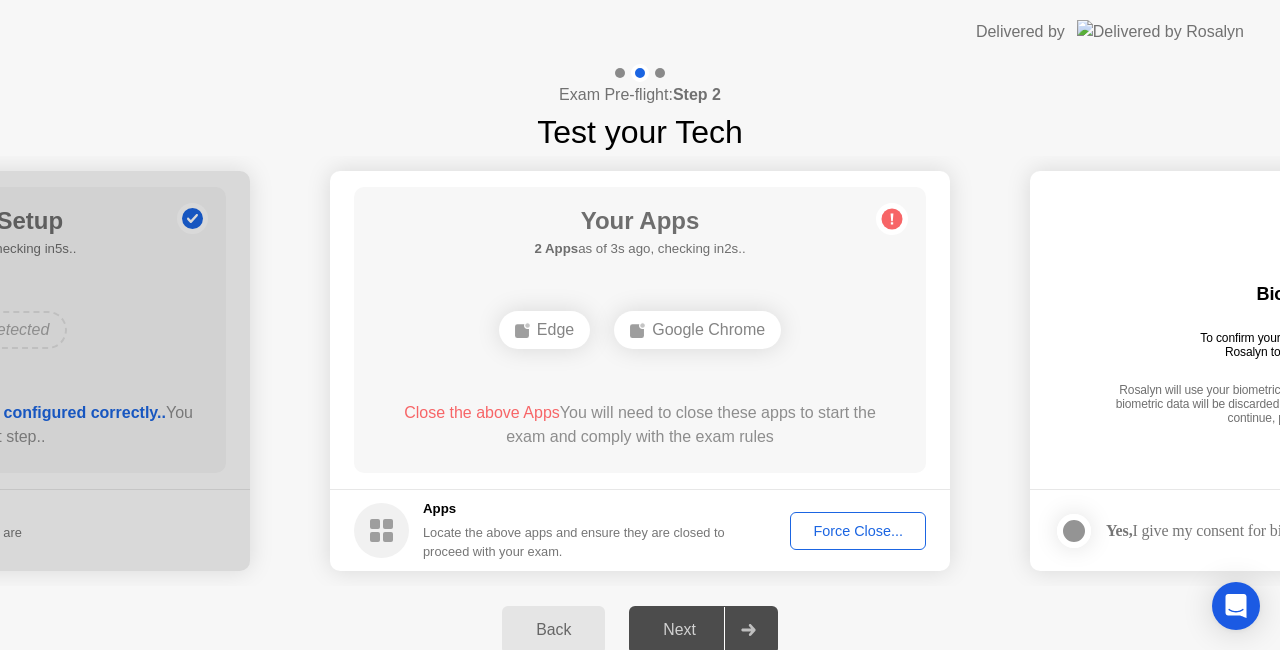 click on "Force Close..." 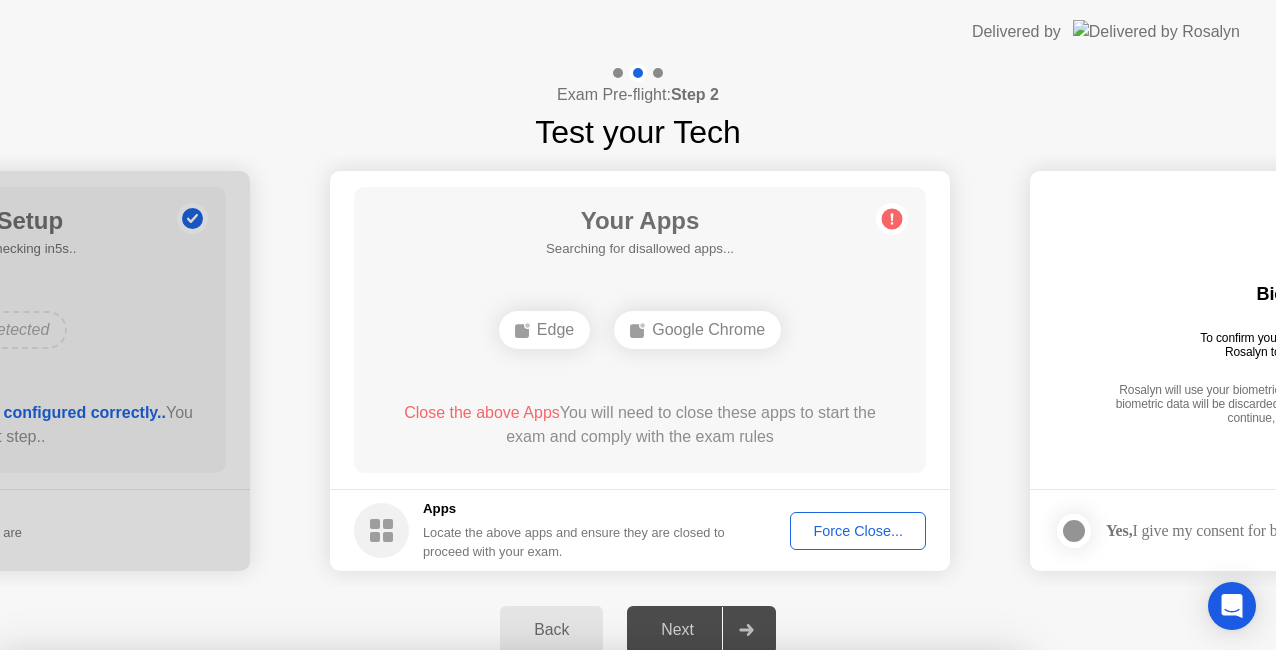 click on "Confirm" at bounding box center (577, 926) 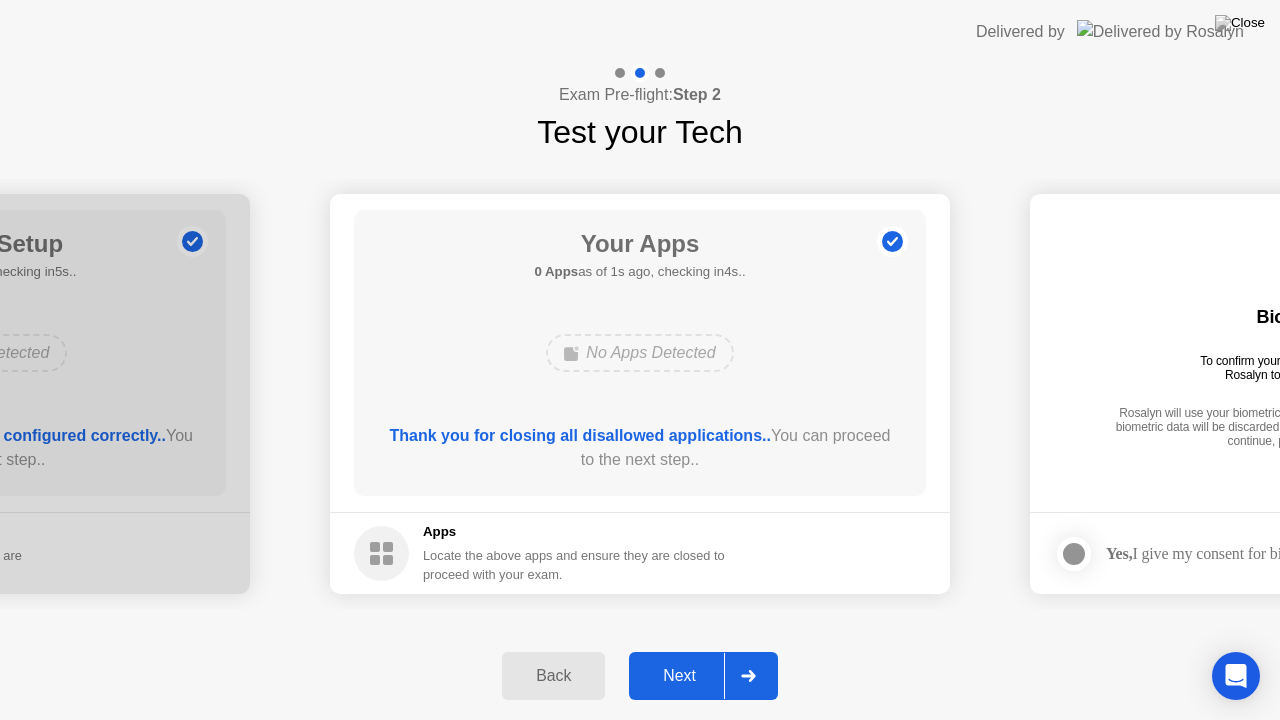 click on "Exam Pre-flight:  Step 2 Test your Tech" 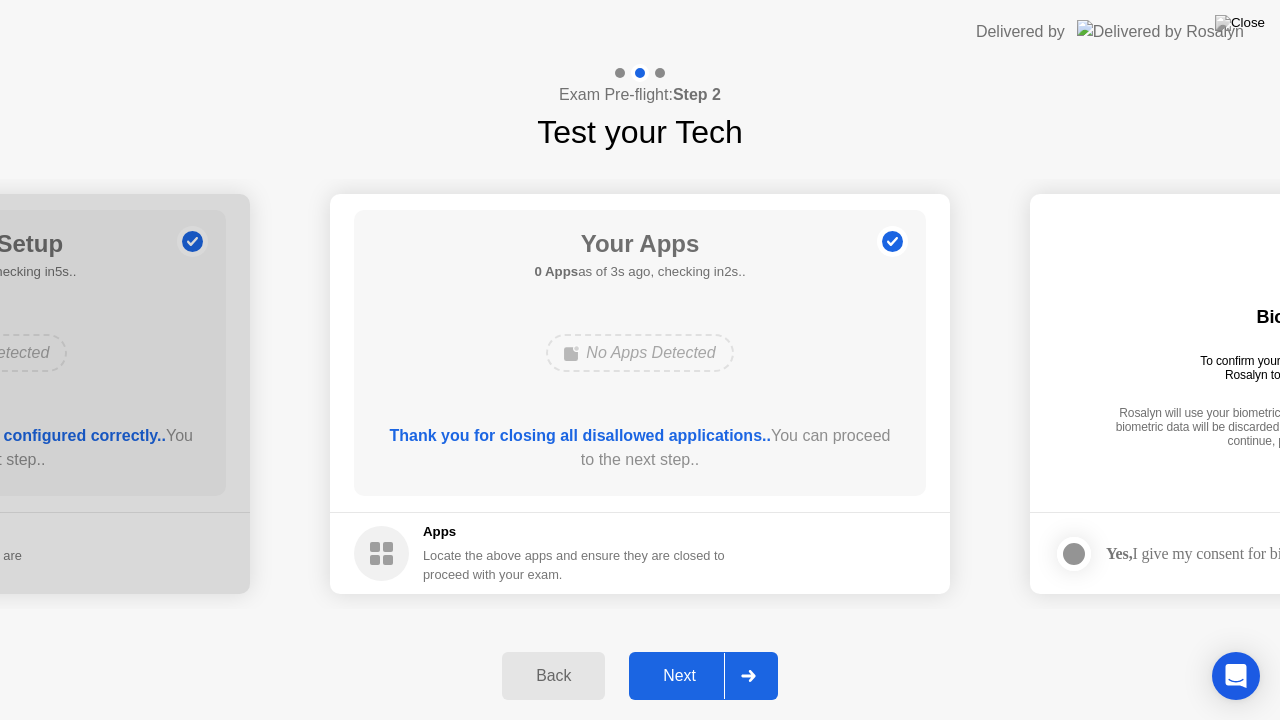 click 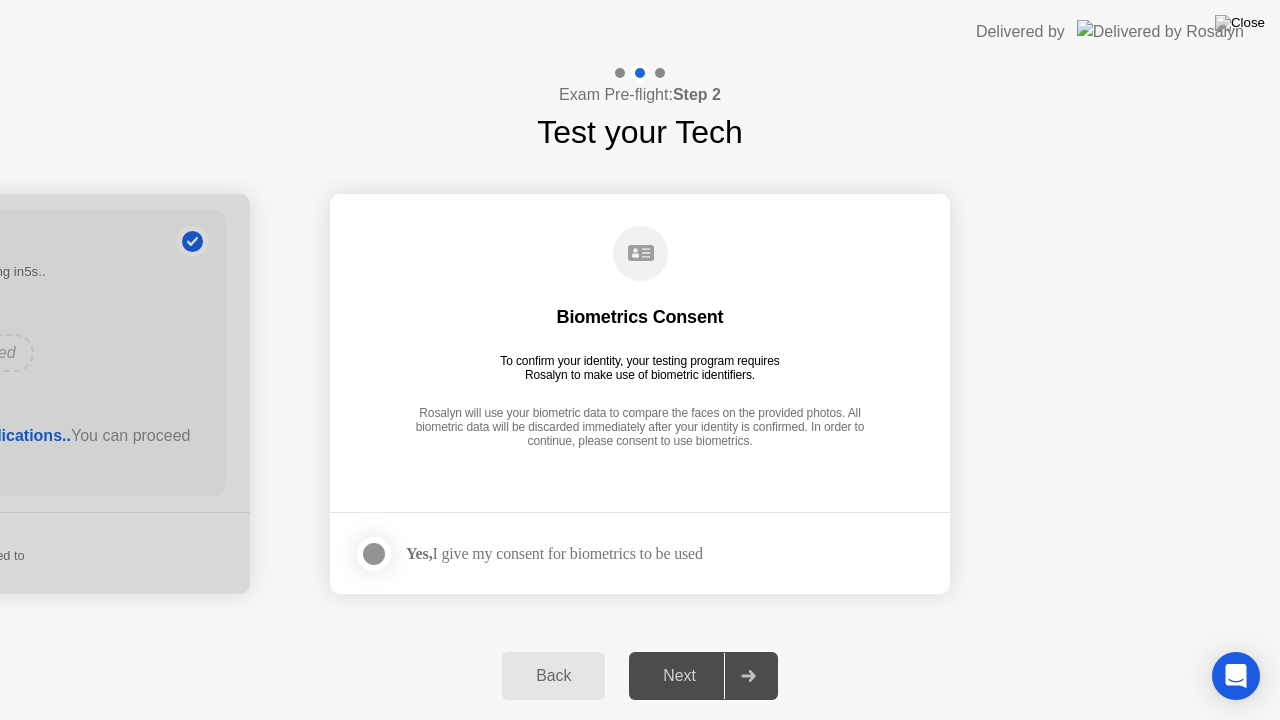 click 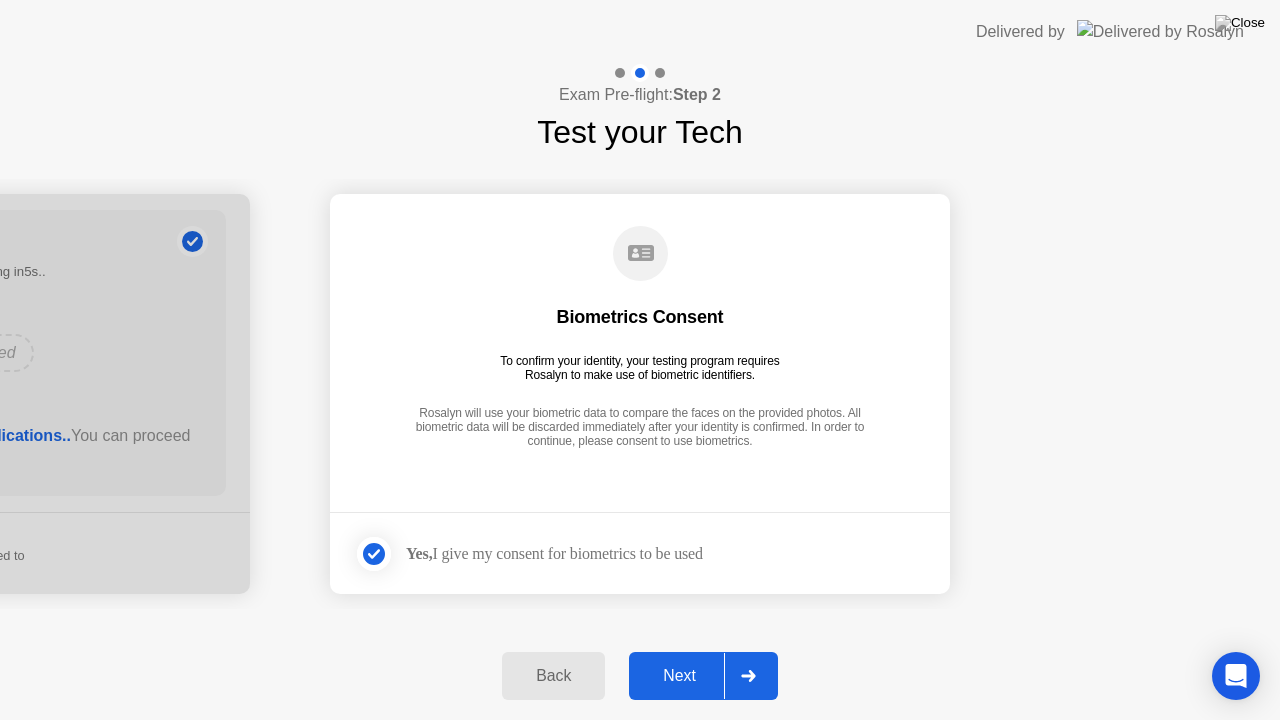 click 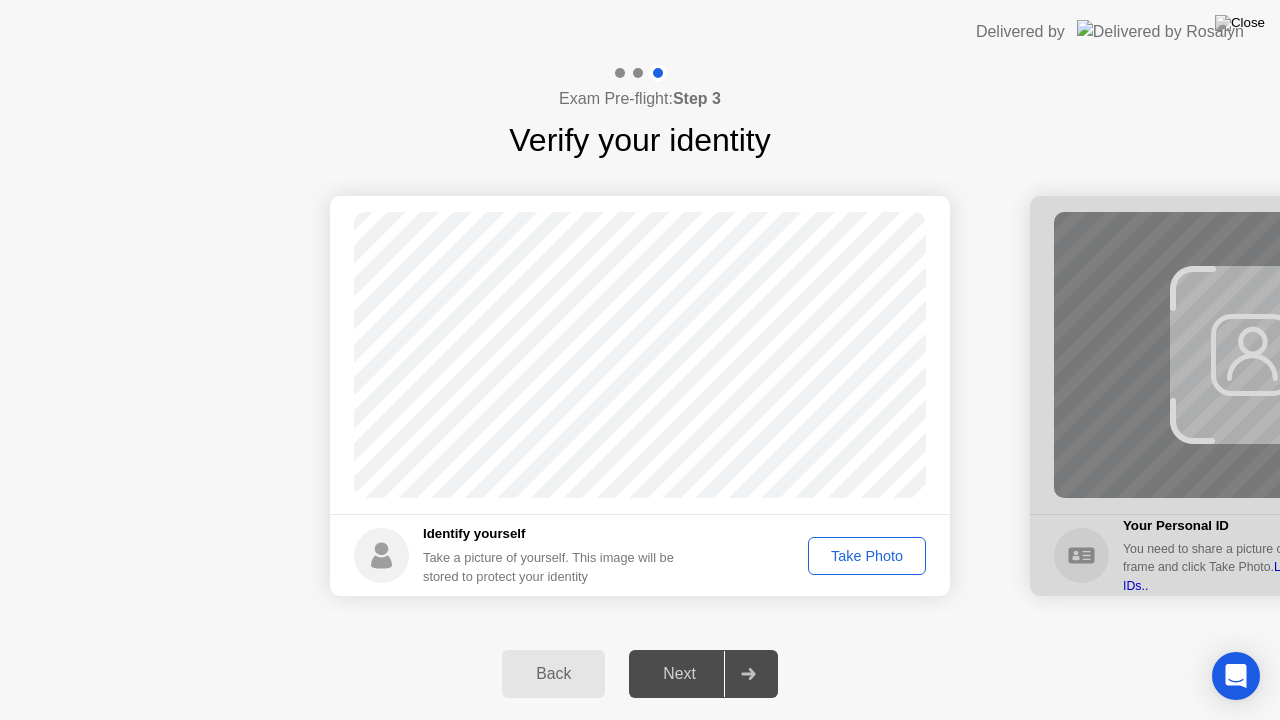 click on "Take Photo" 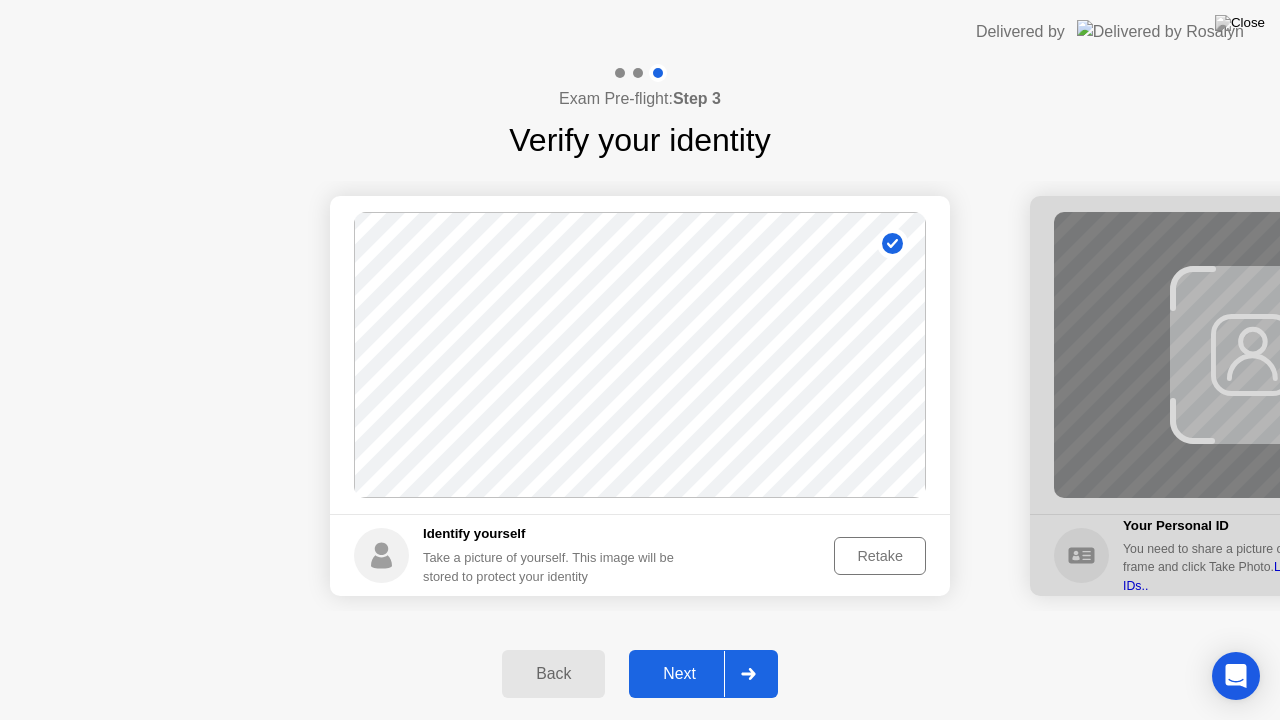 click 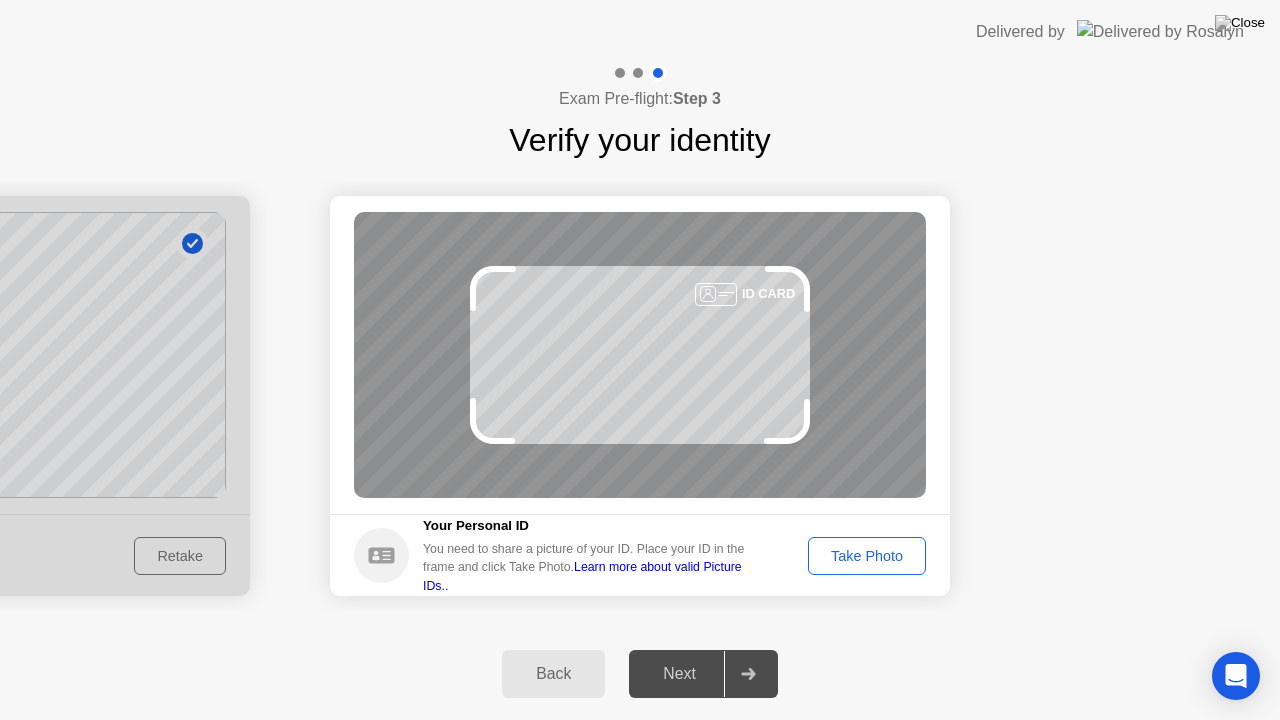 drag, startPoint x: 406, startPoint y: 534, endPoint x: 573, endPoint y: 538, distance: 167.0479 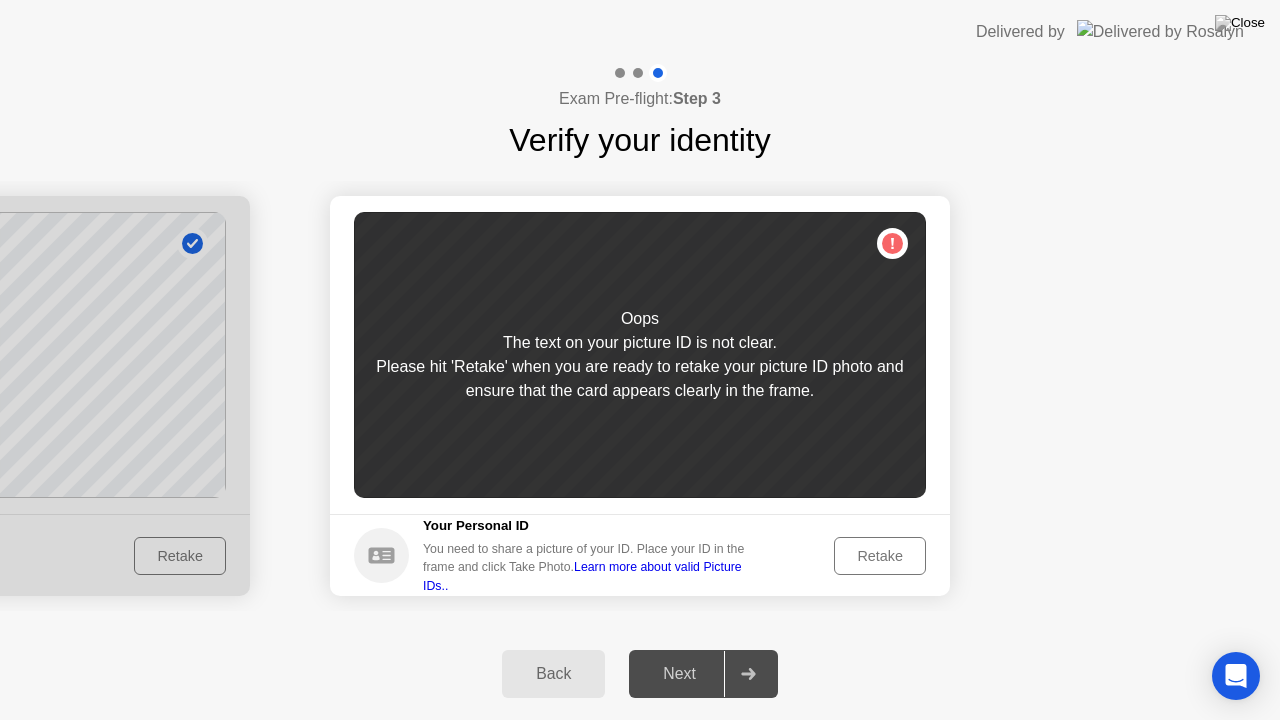click on "Retake" 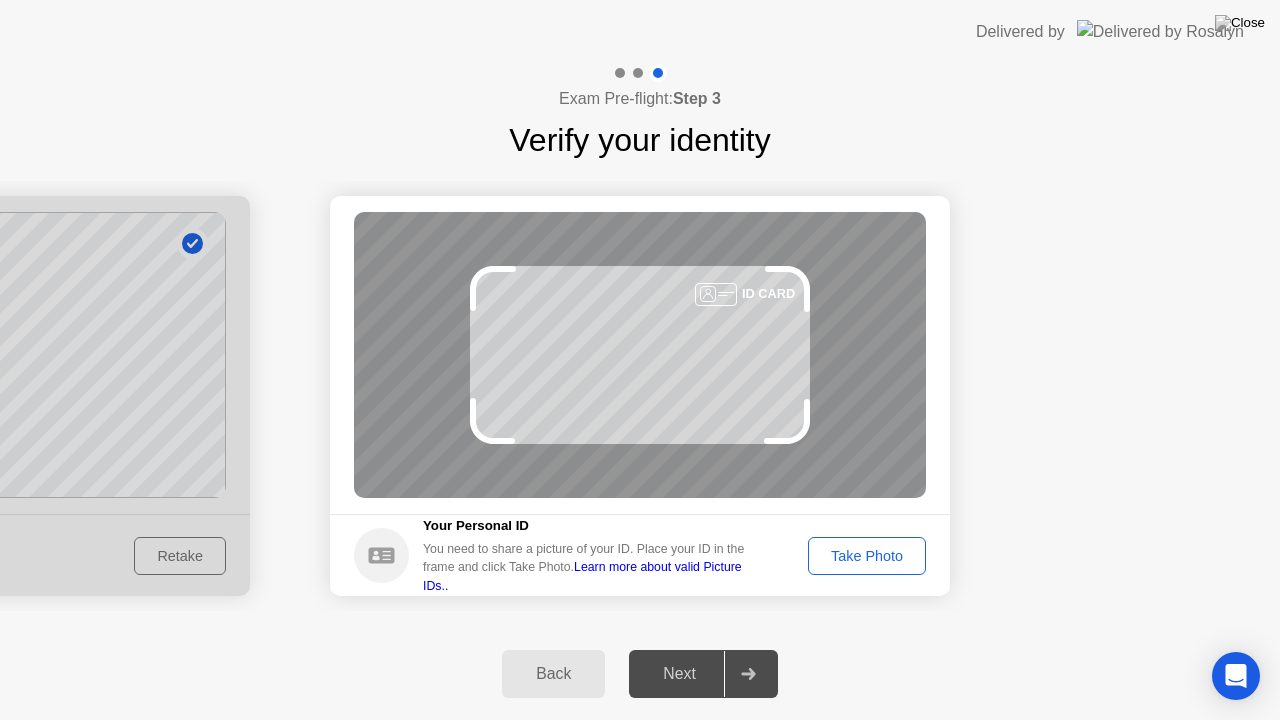 click on "Take Photo" 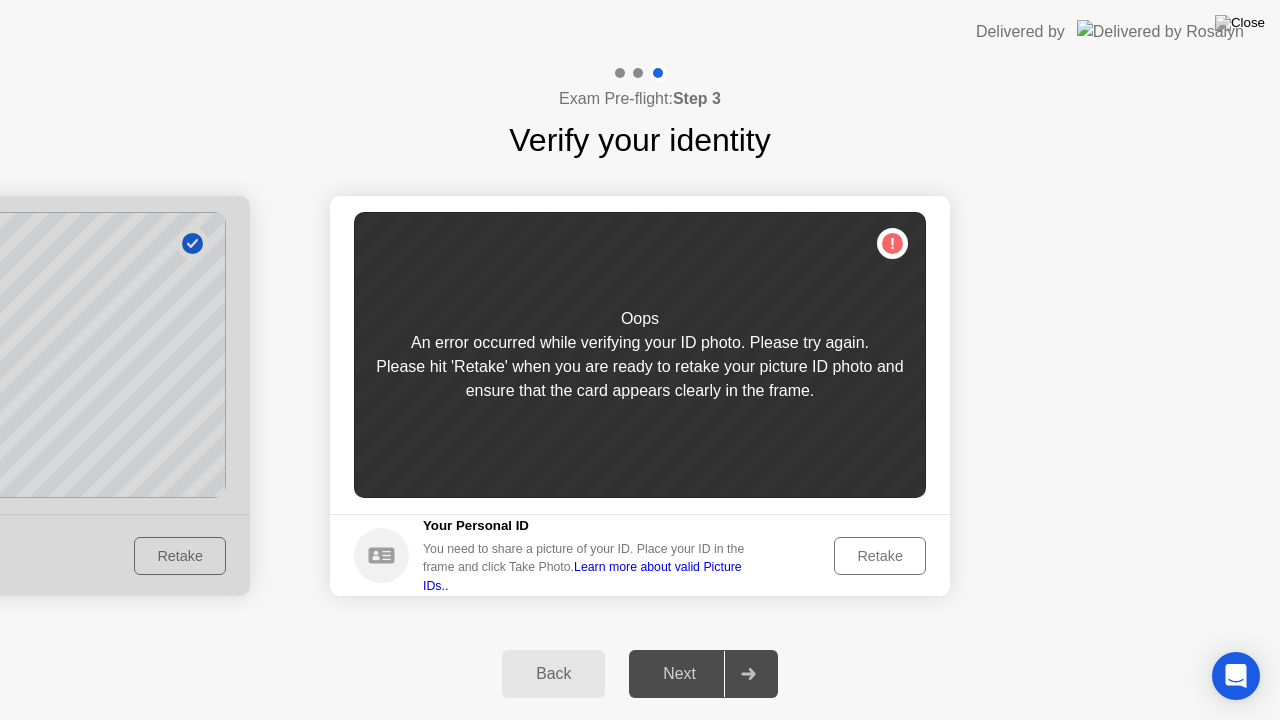 click on "Retake" 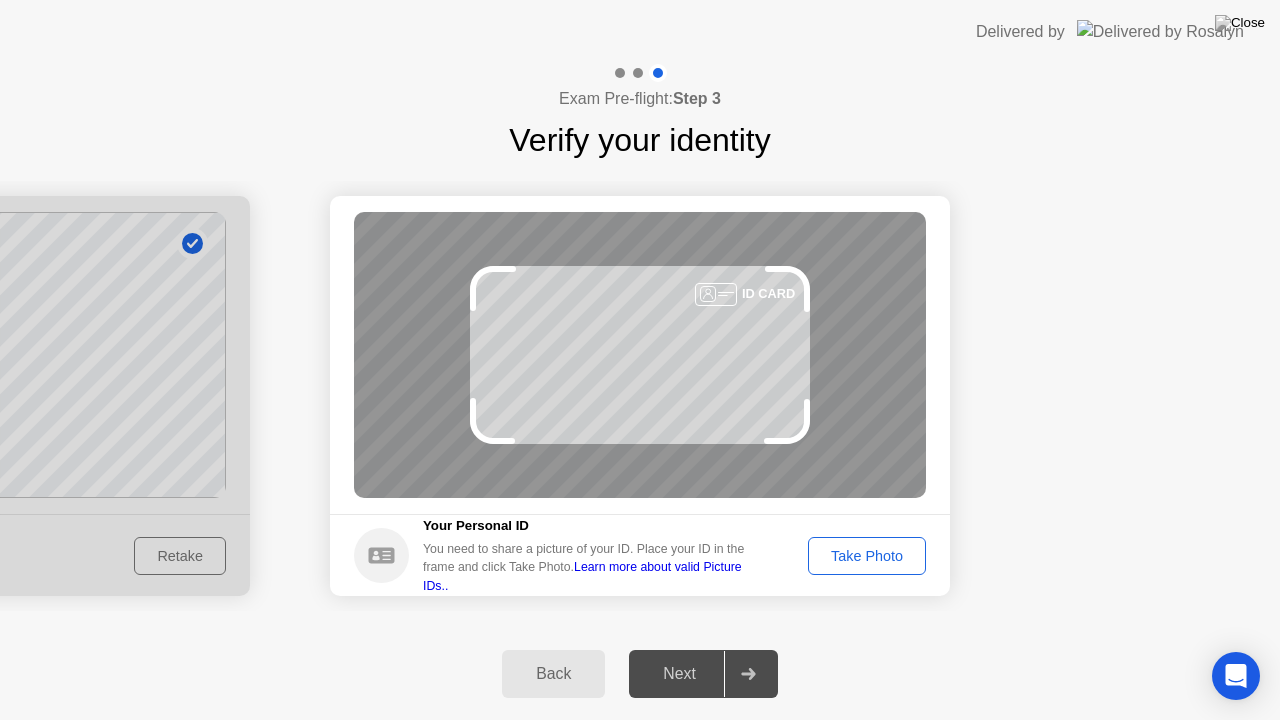 click on "Take Photo" 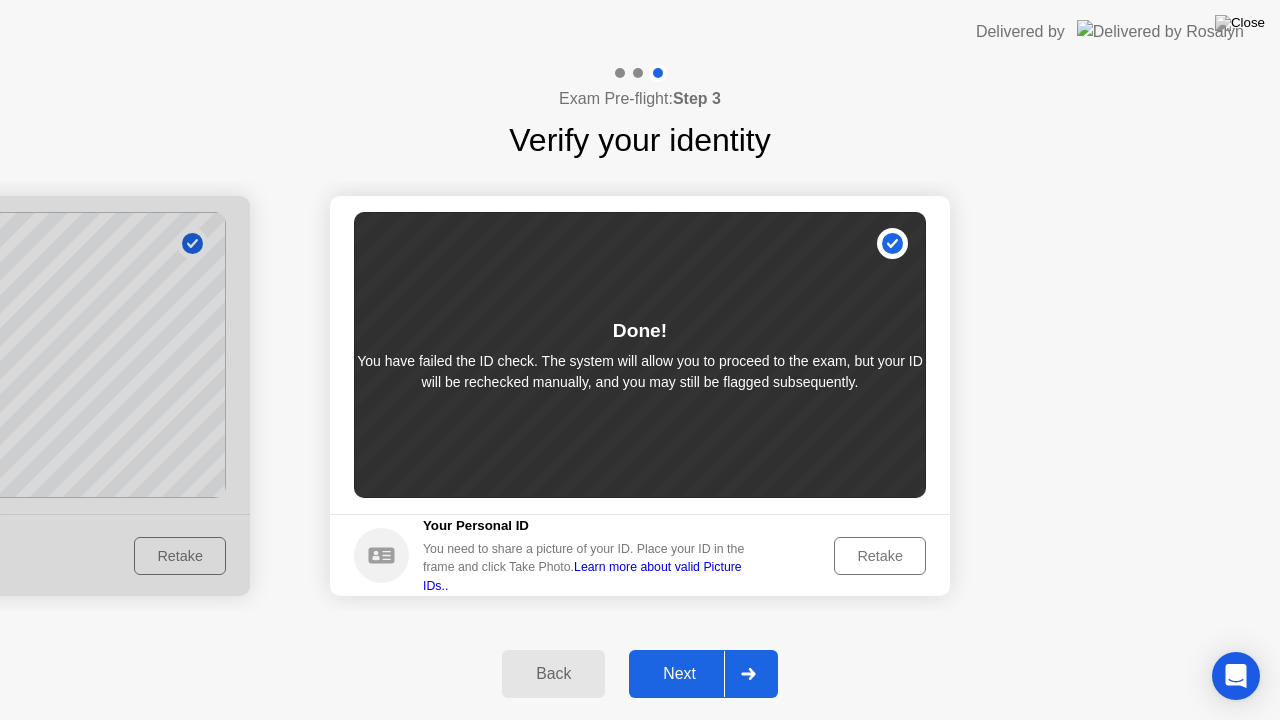 click 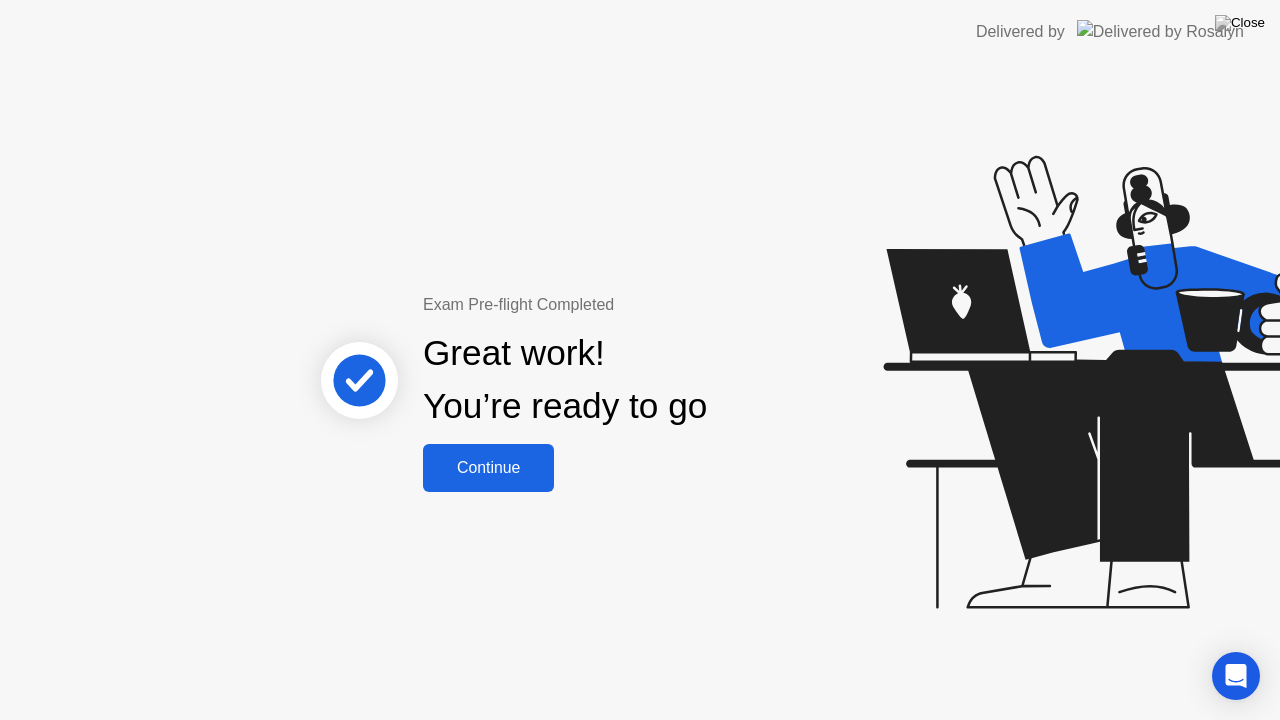 click on "Continue" 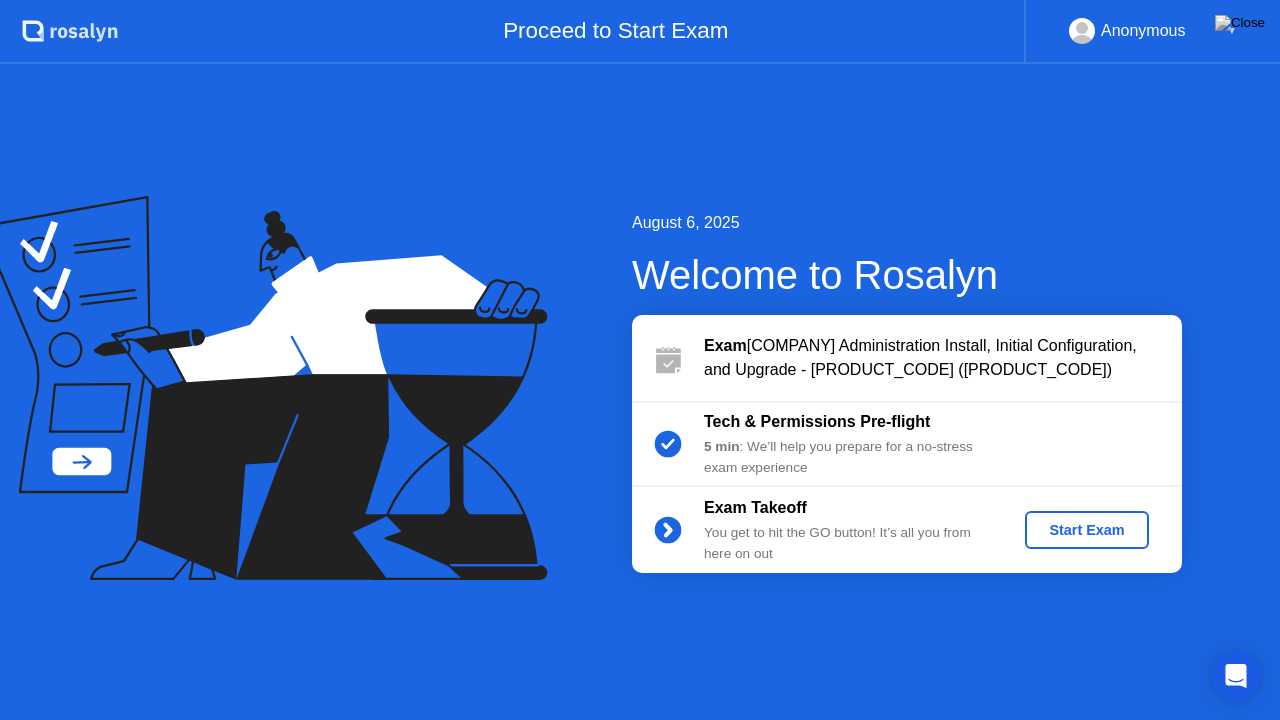 click on "Start Exam" 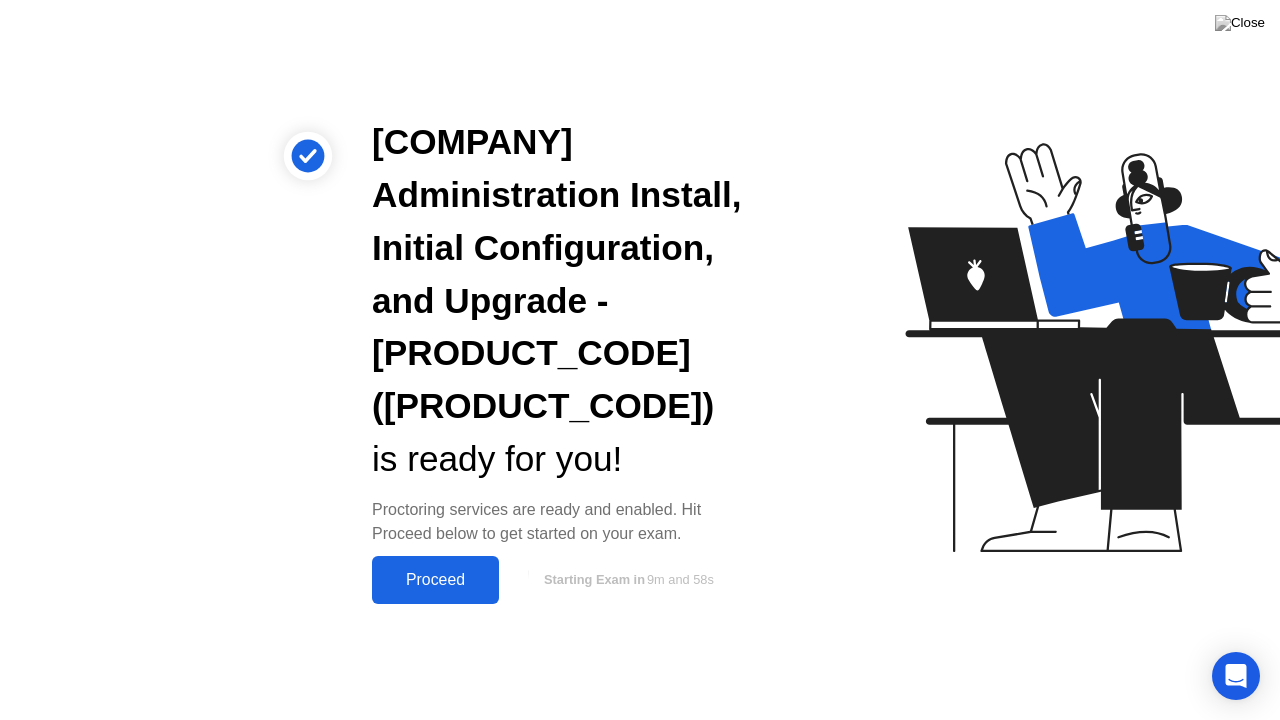 click on "Proceed" 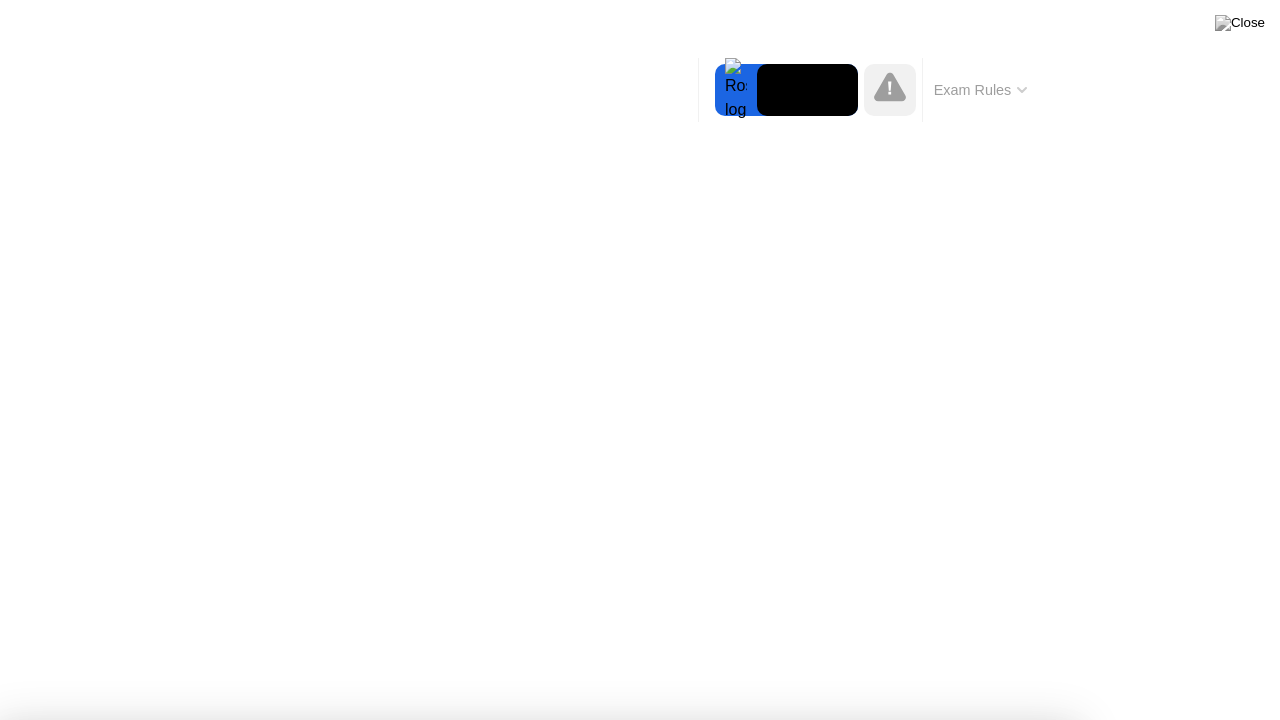 click on "Got it!" at bounding box center (647, 1238) 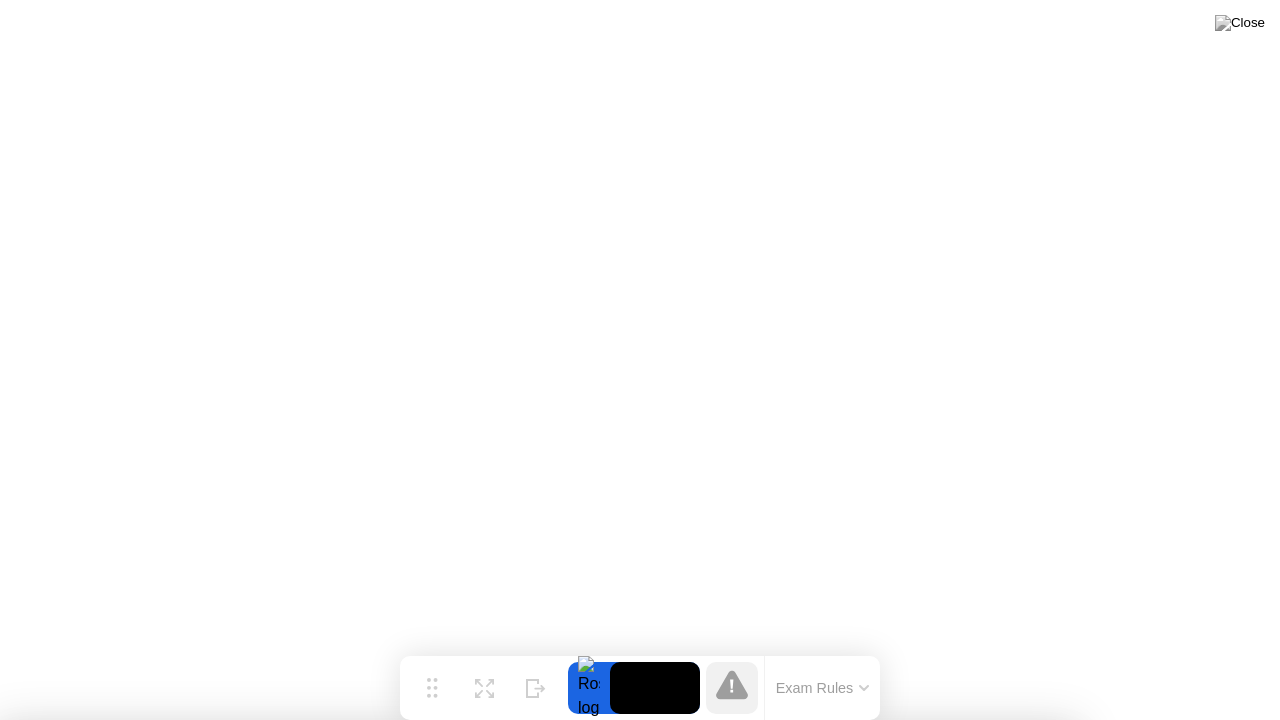 click on "Continue" at bounding box center (598, 1120) 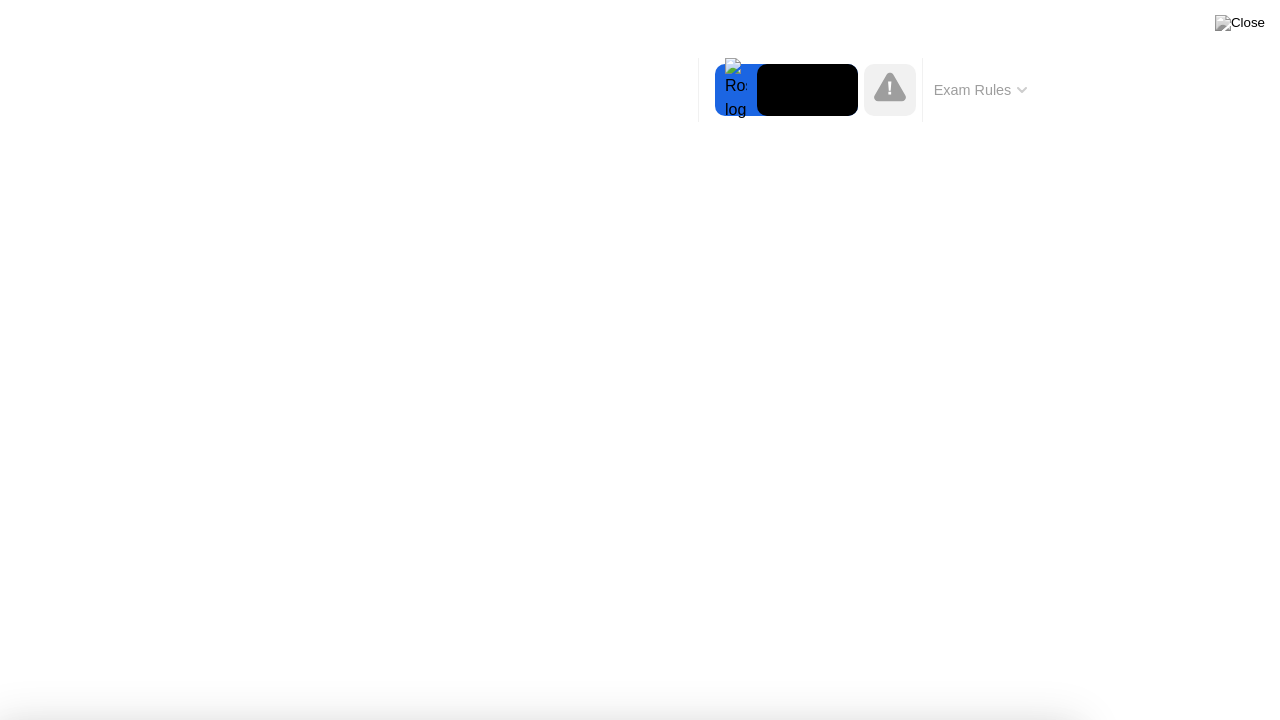 click on "Oops, we lost contact It seems you lost your internet connection. You have  27 seconds to reconnect in order to continue with your exam." at bounding box center [537, 1055] 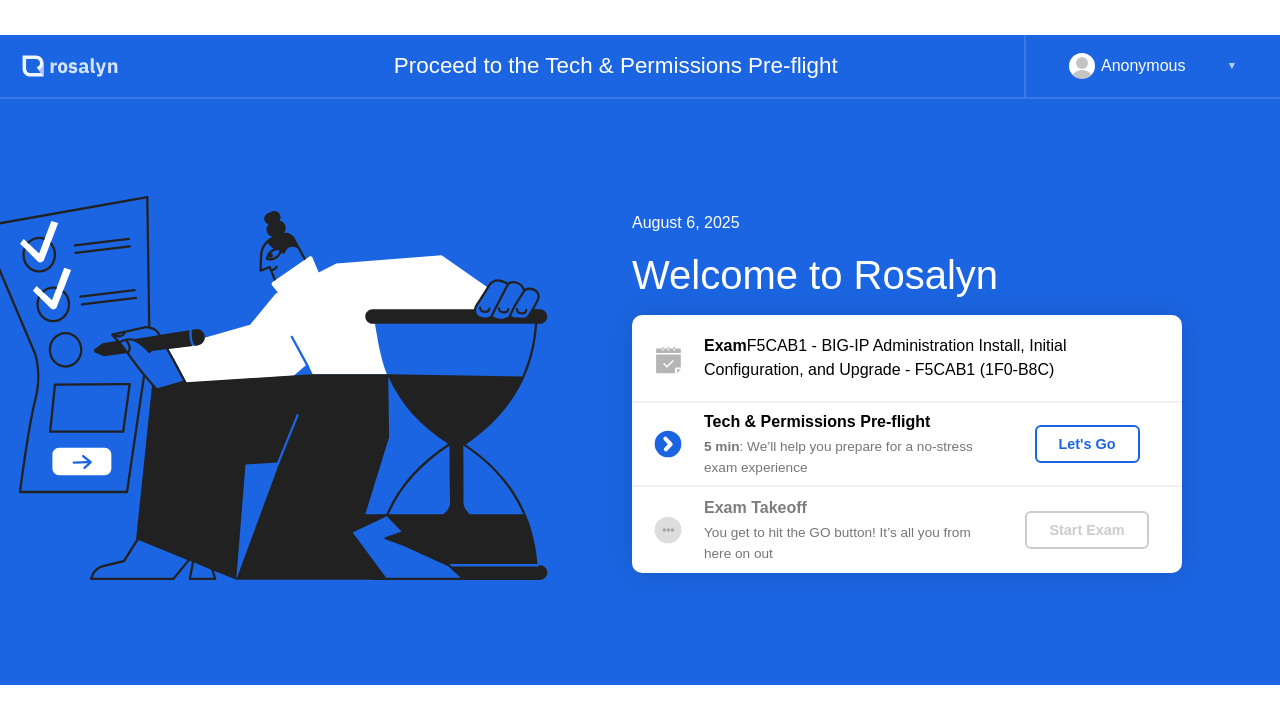scroll, scrollTop: 0, scrollLeft: 0, axis: both 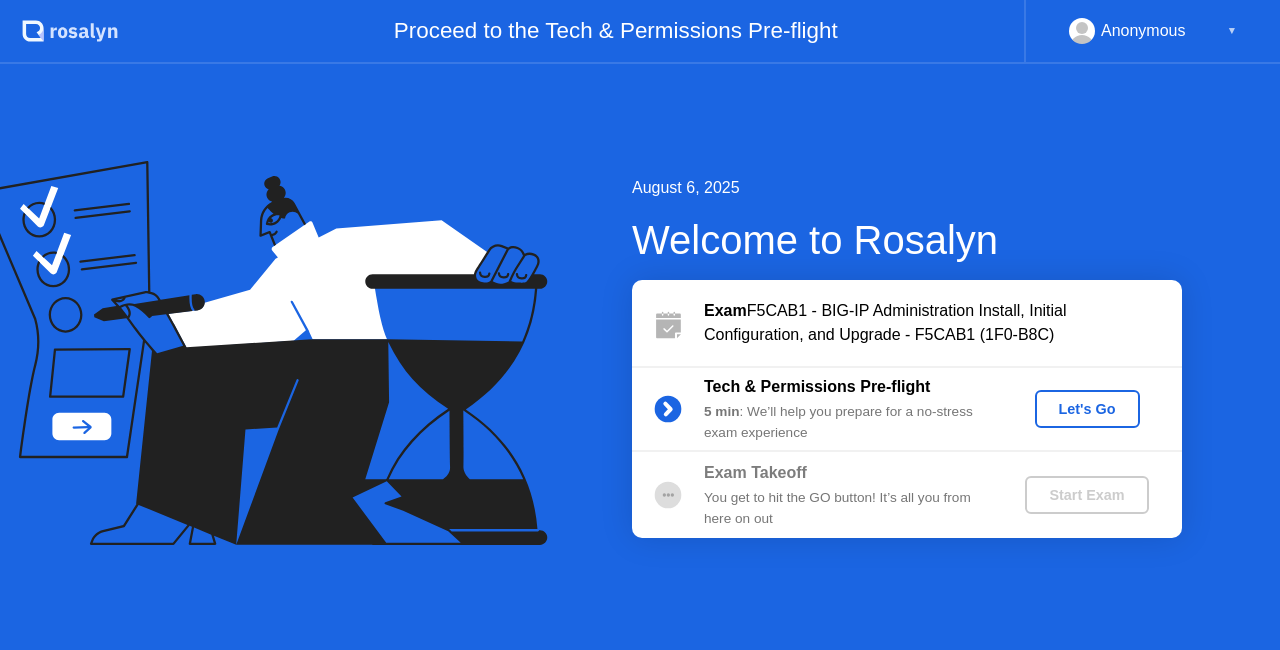 click on "Let's Go" 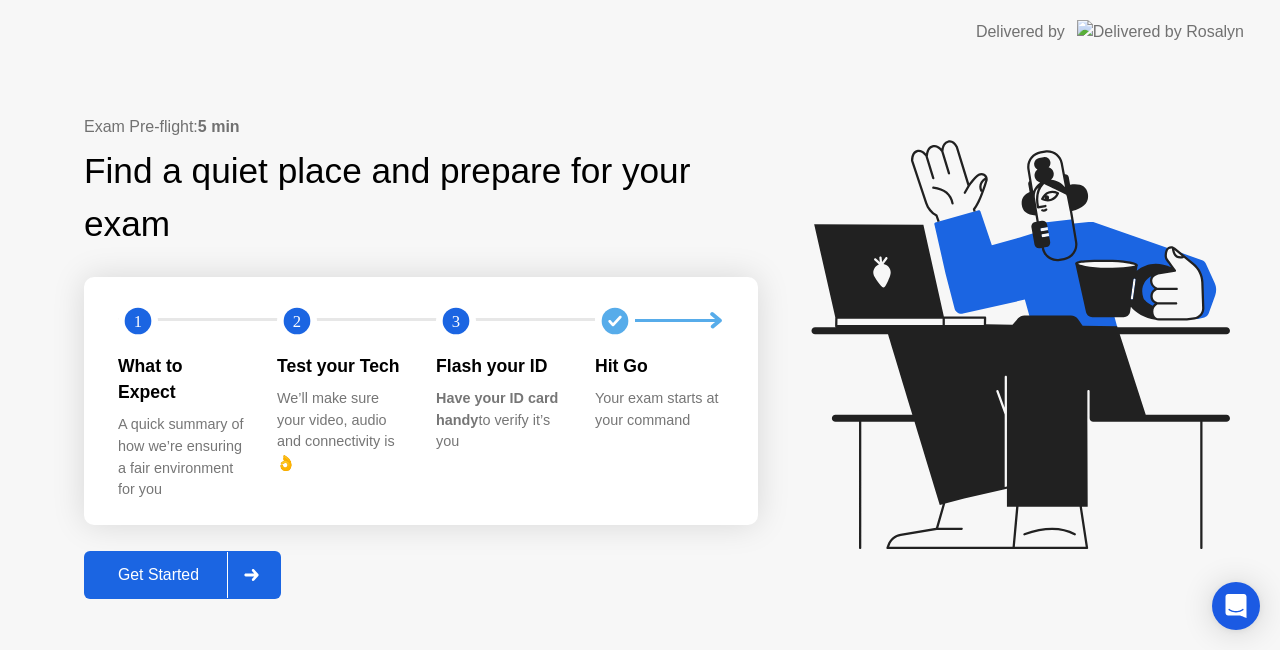 click on "Get Started" 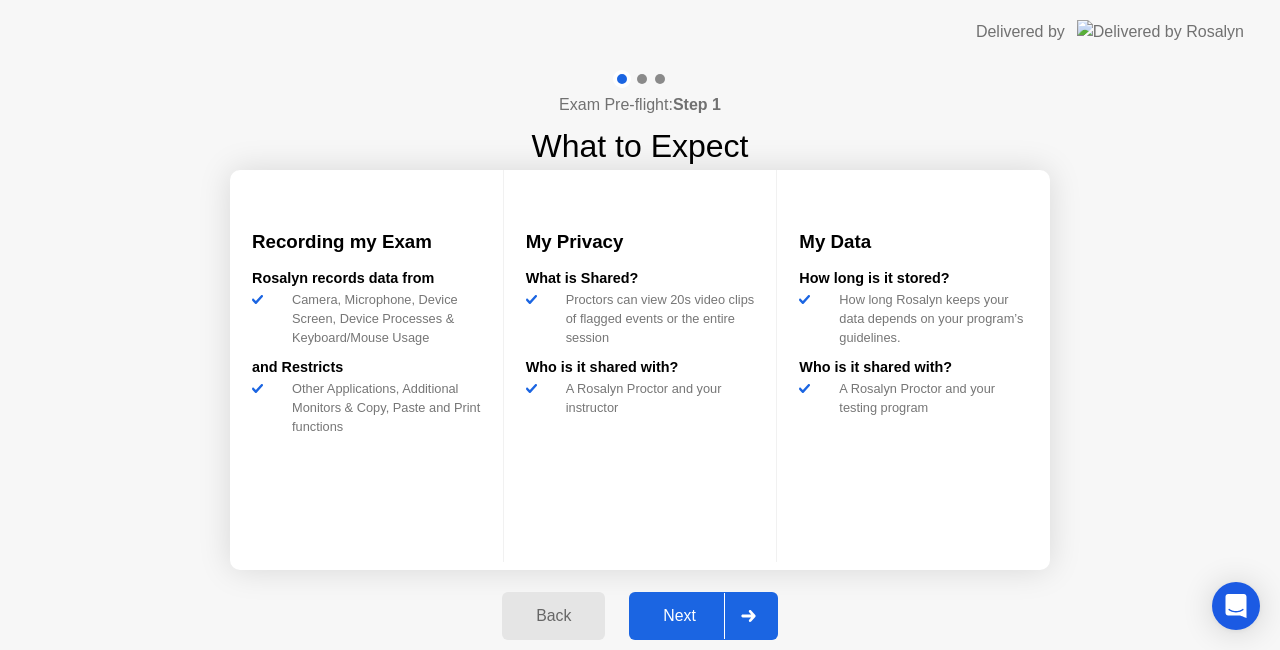 click 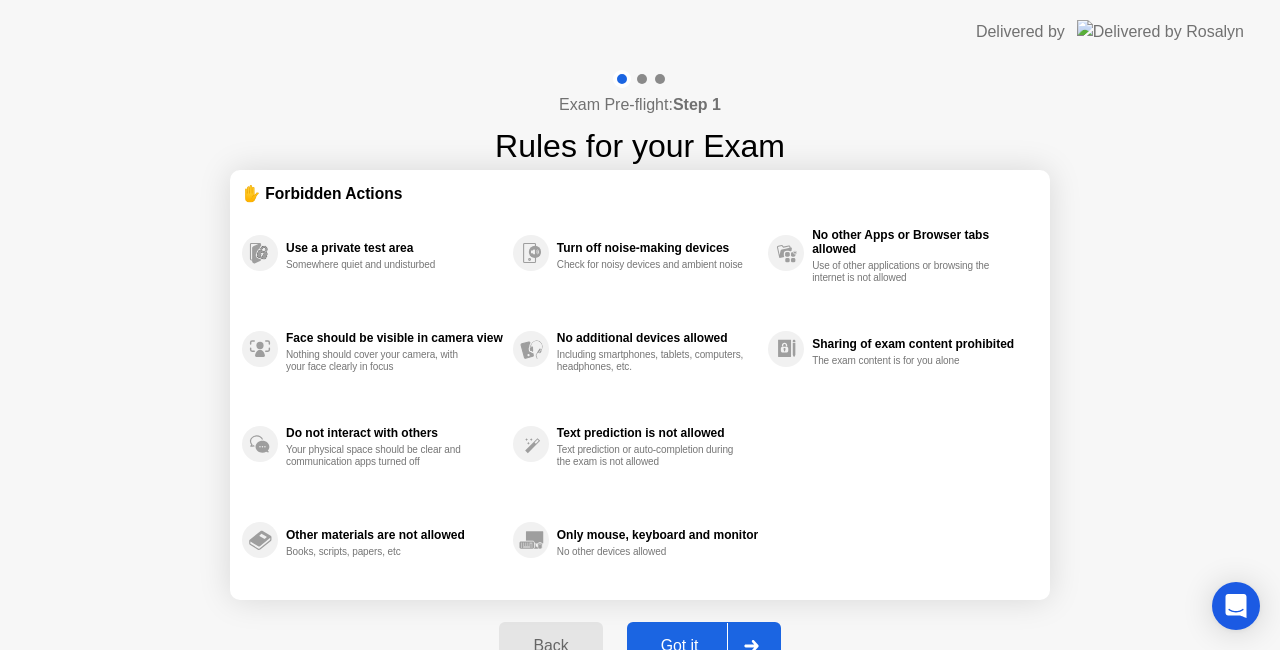 click on "Got it" 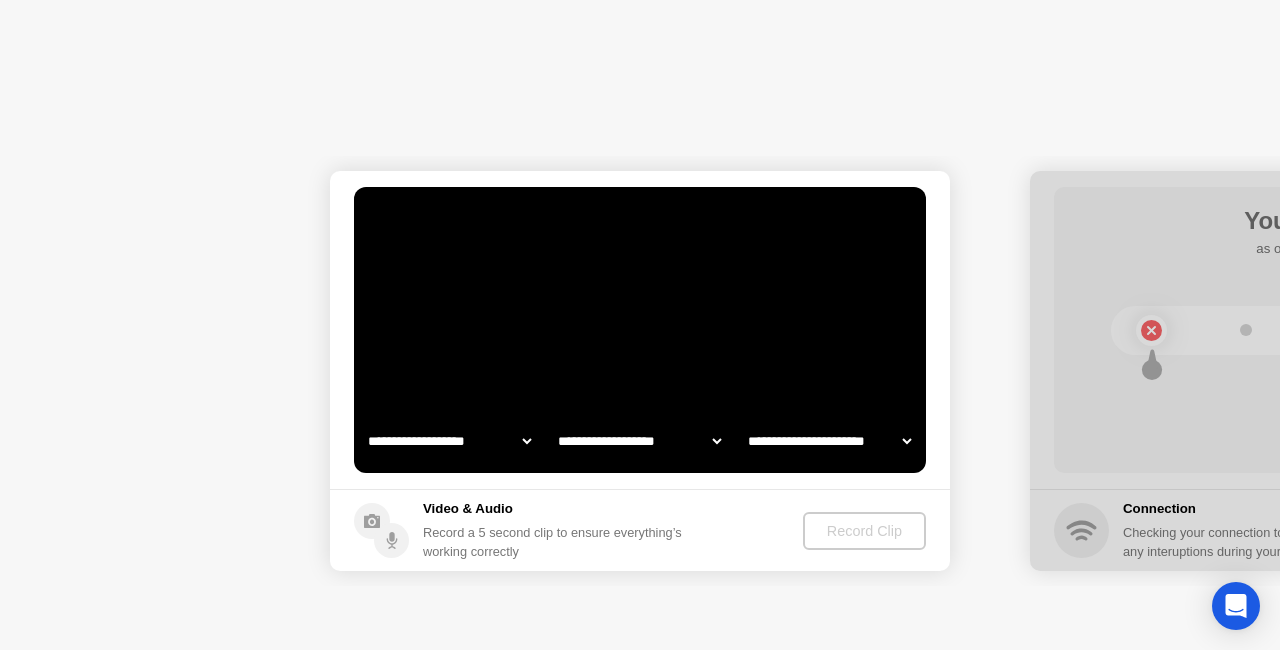 select on "**********" 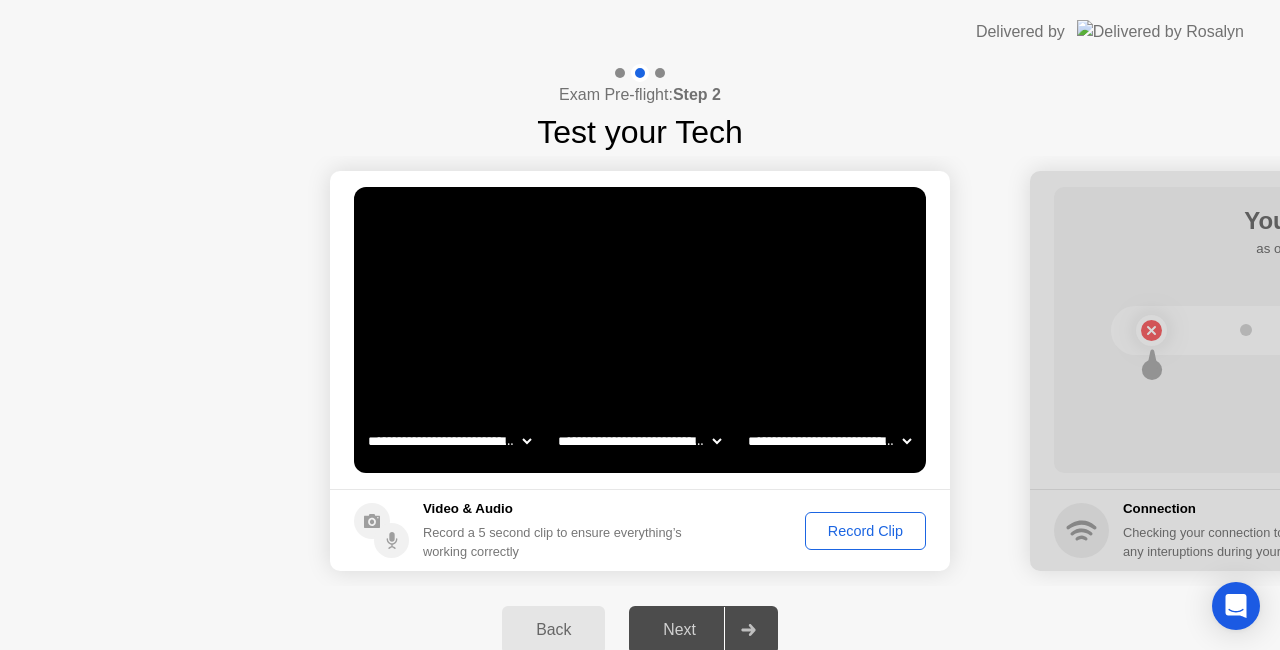 click on "Record Clip" 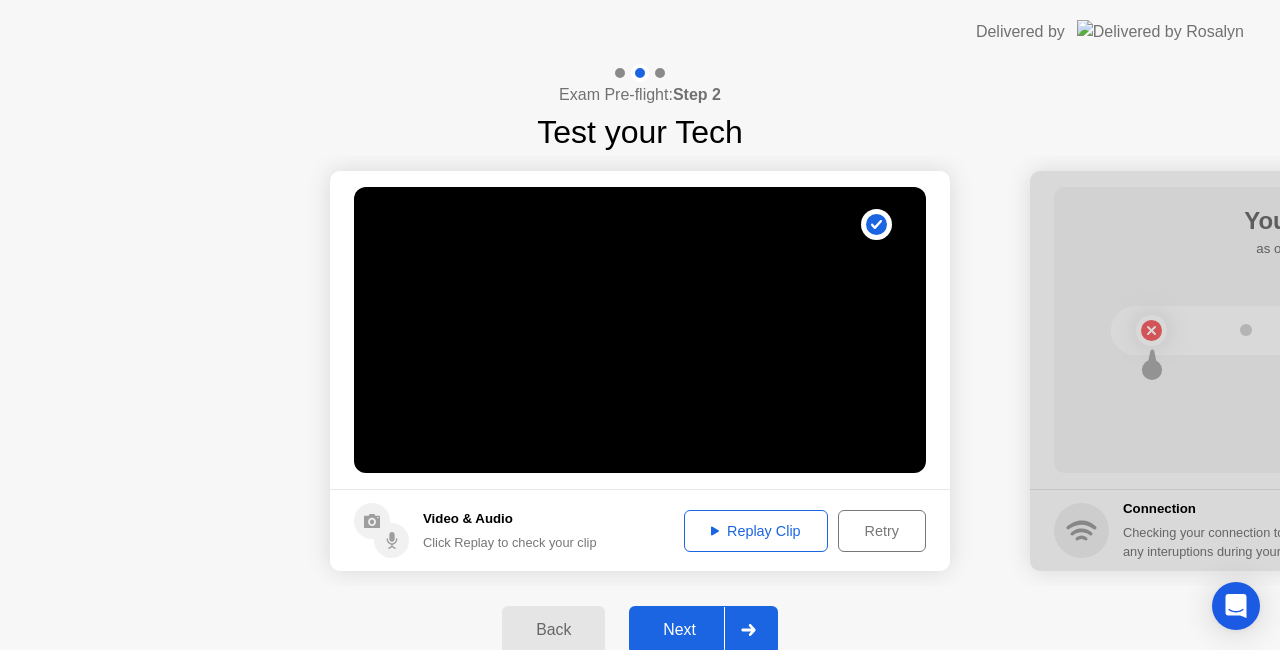click 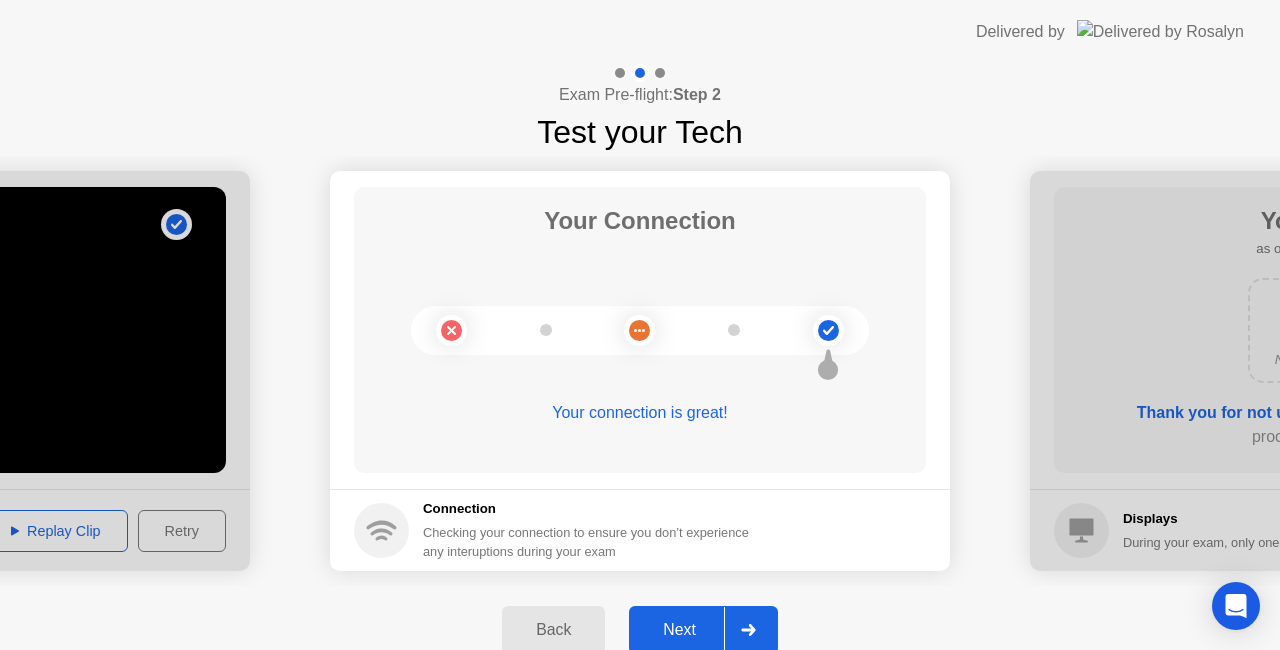 click 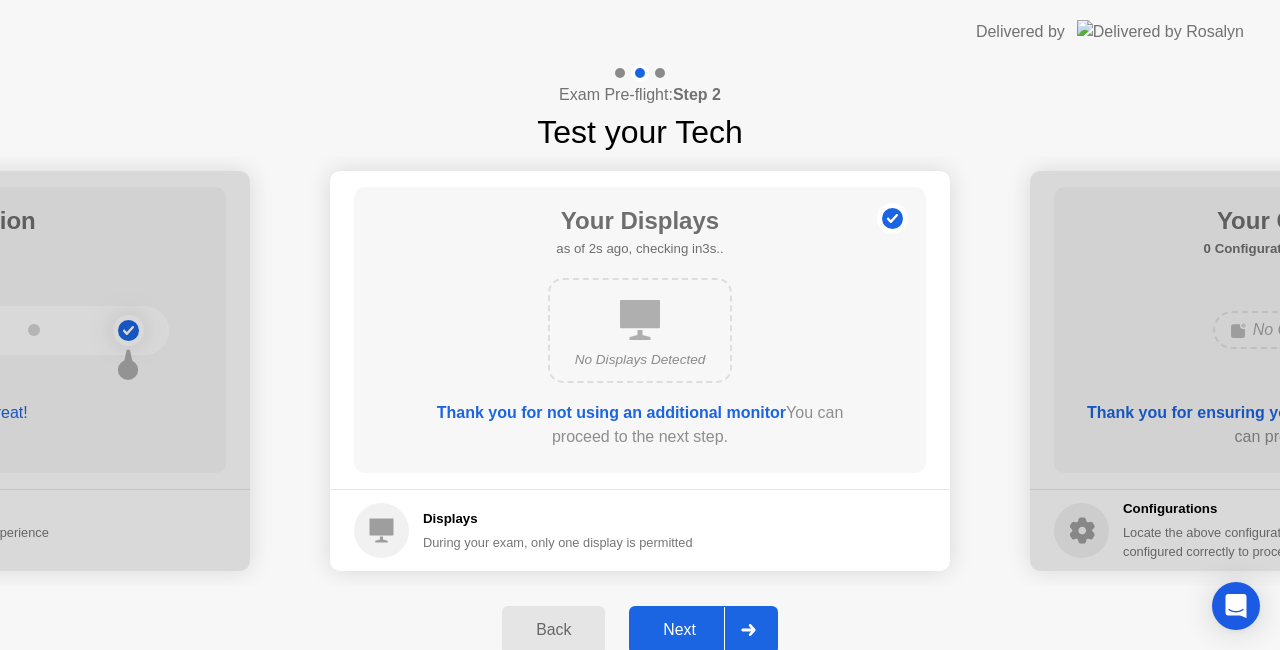 click 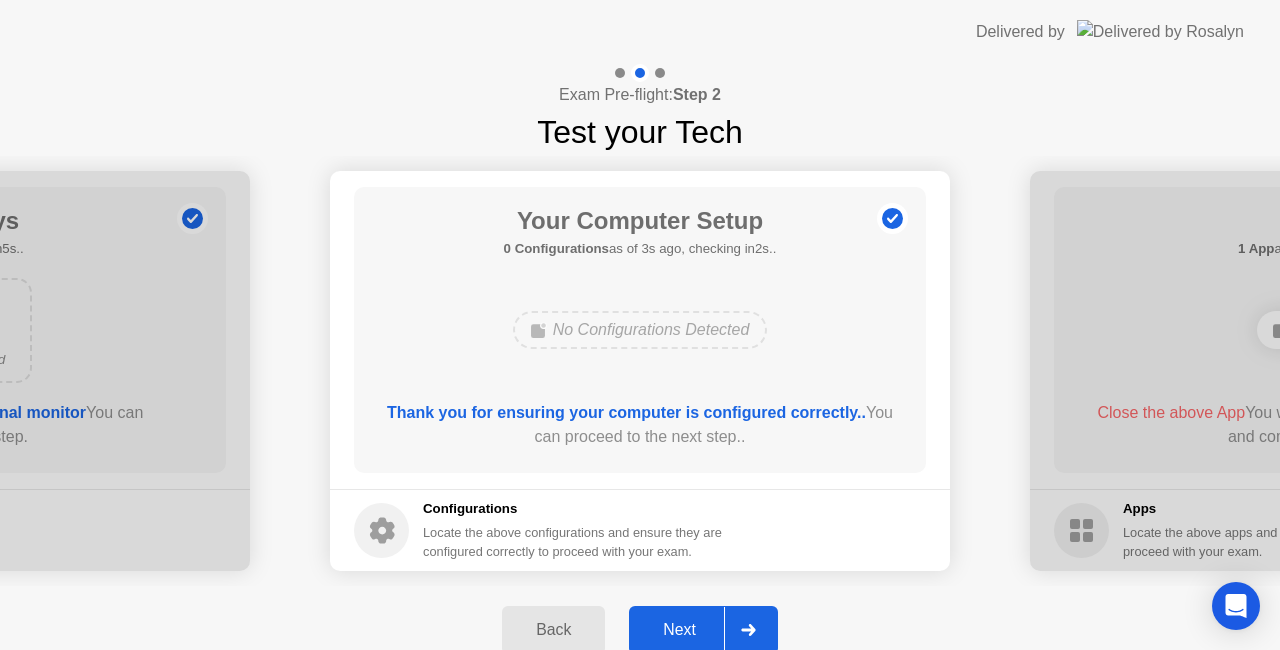 click 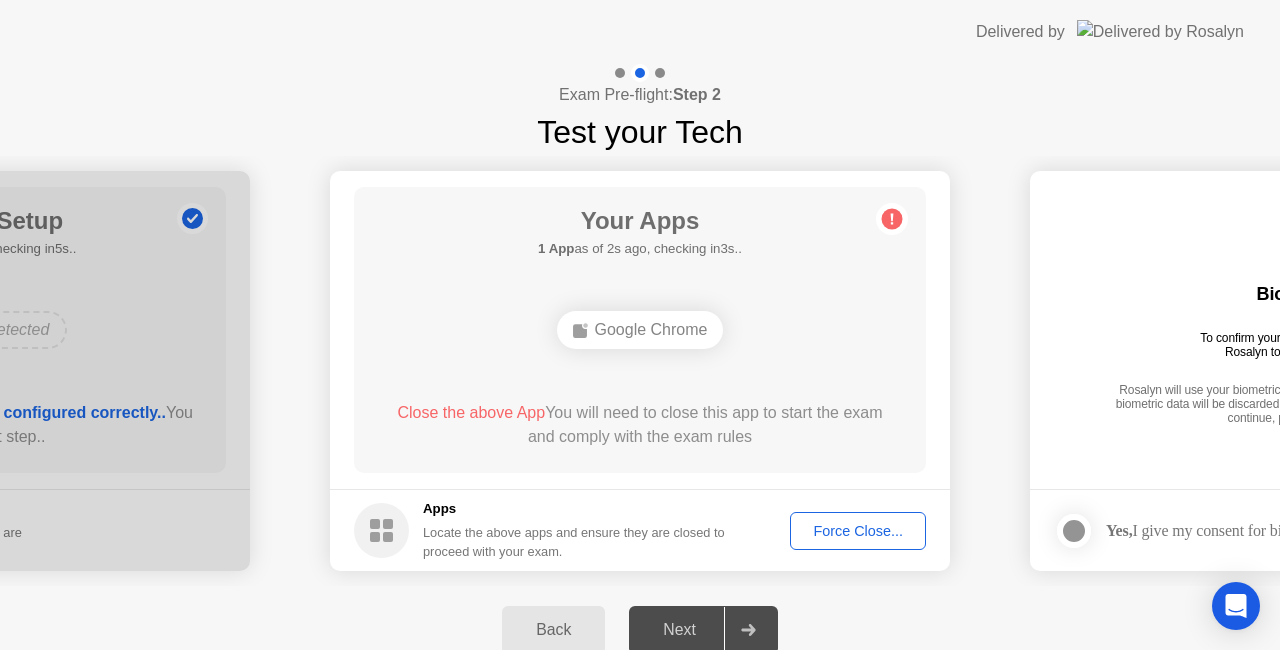 click on "Force Close..." 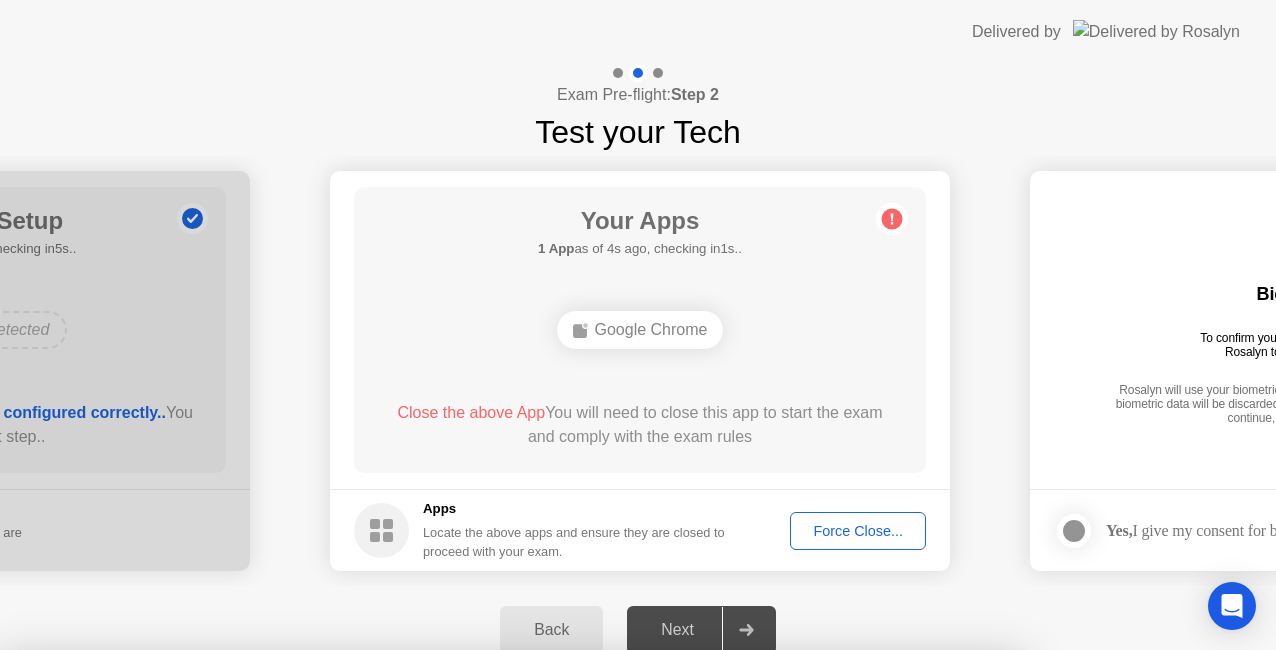 click on "Confirm" at bounding box center (577, 926) 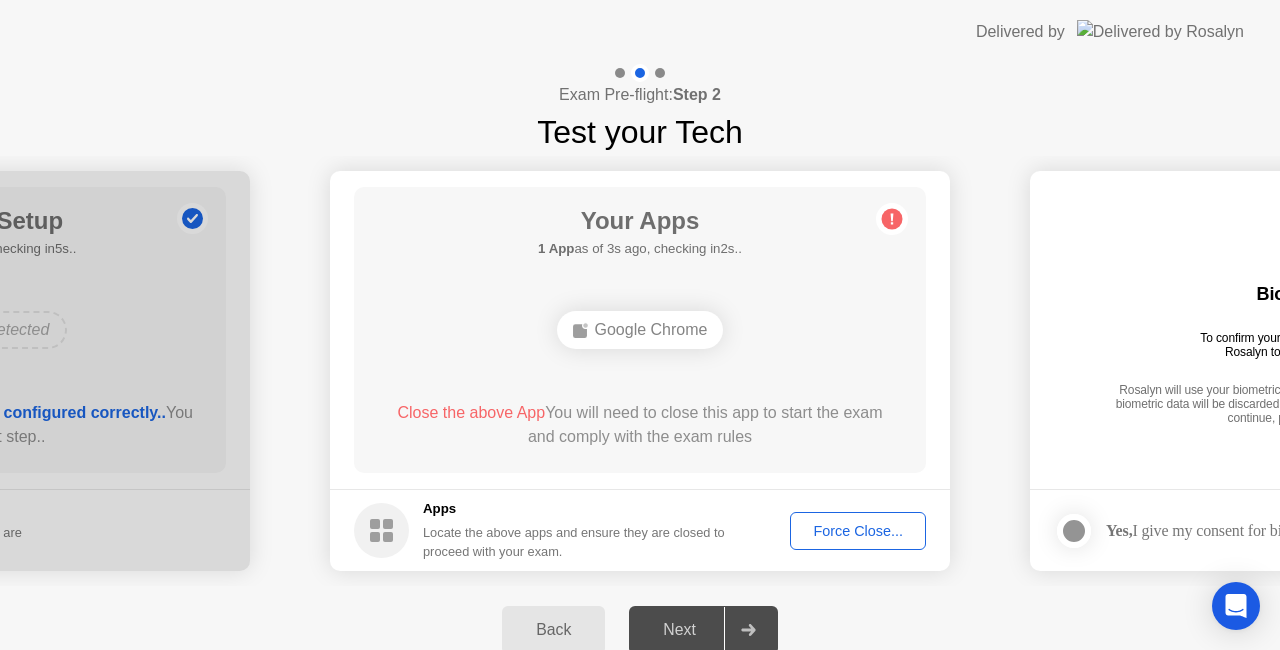 click on "Force Close..." 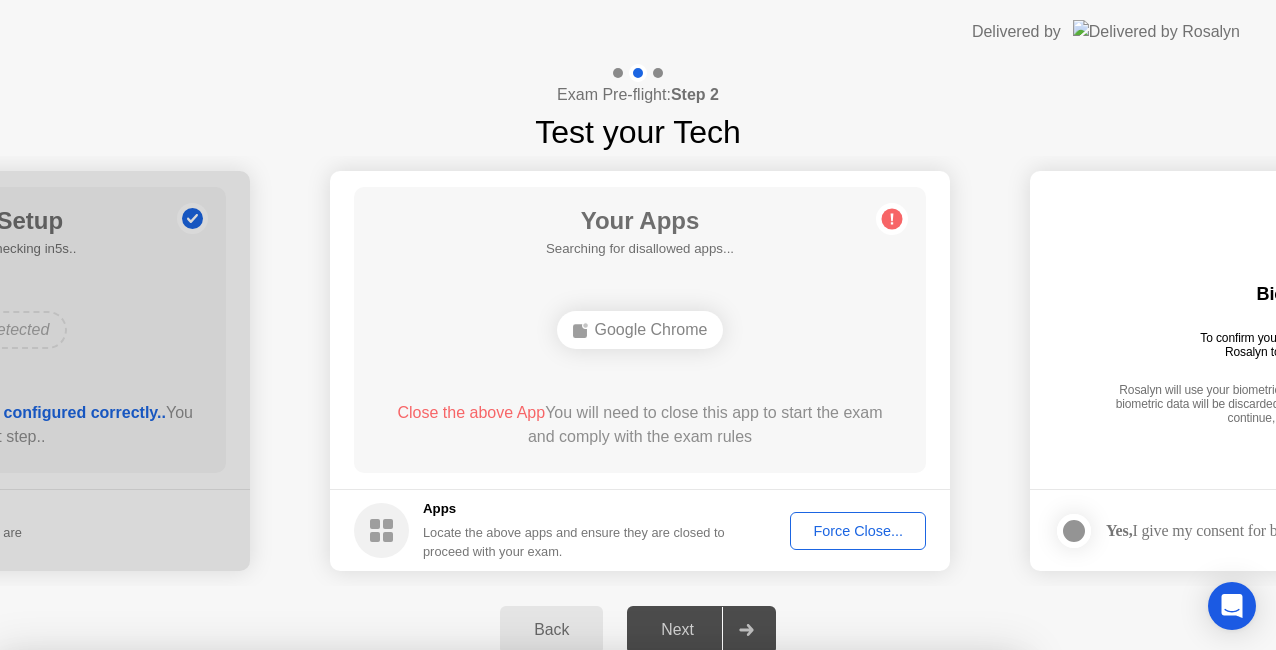 click on "Confirm" at bounding box center (577, 926) 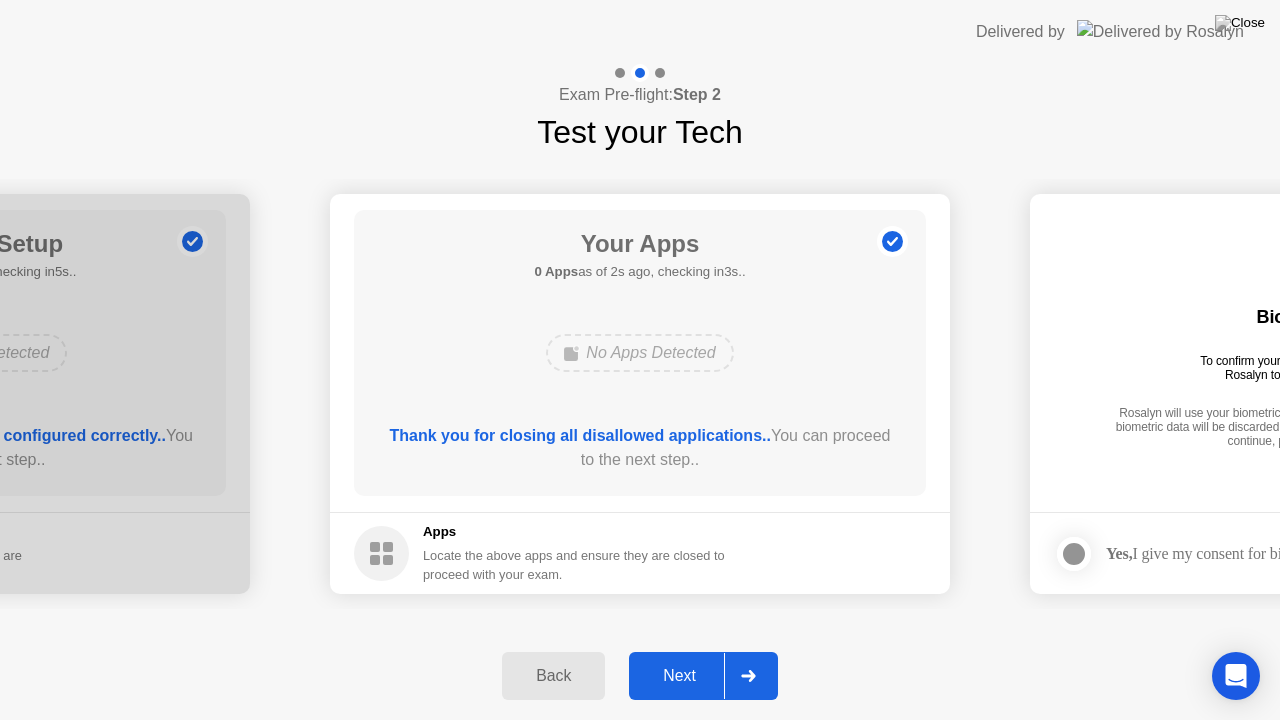 click 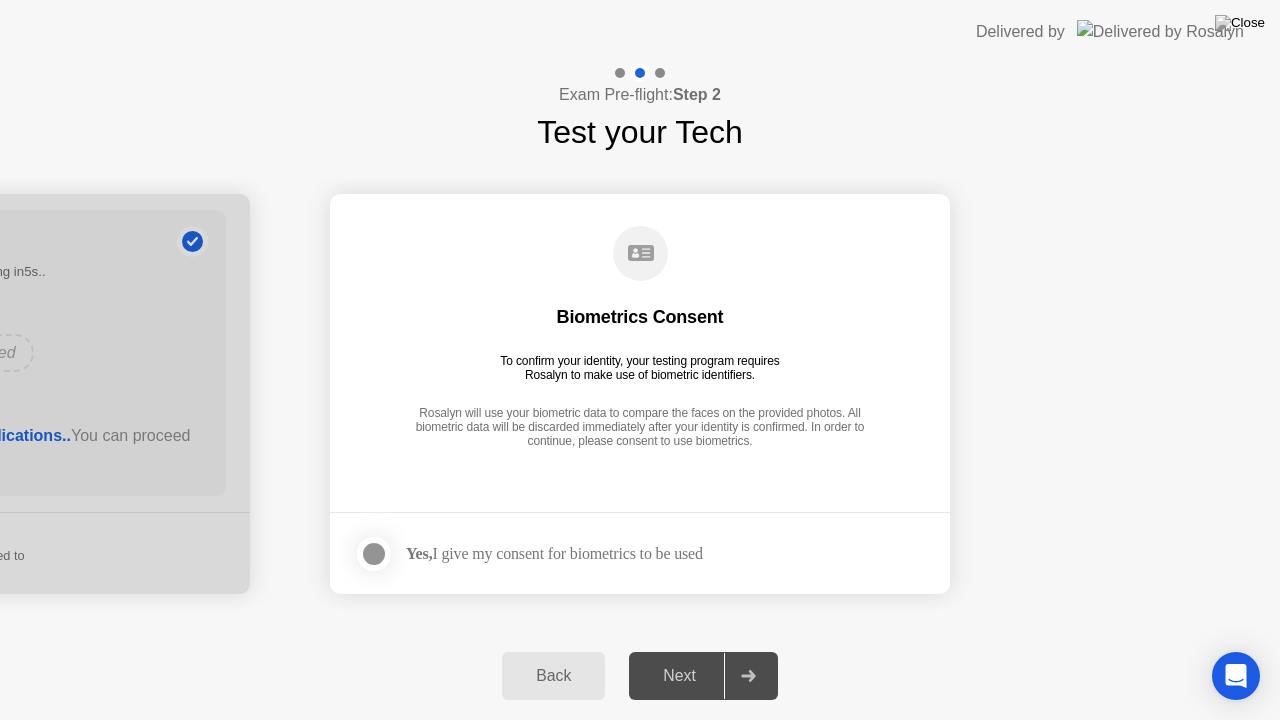 click on "Yes,  I give my consent for biometrics to be used" 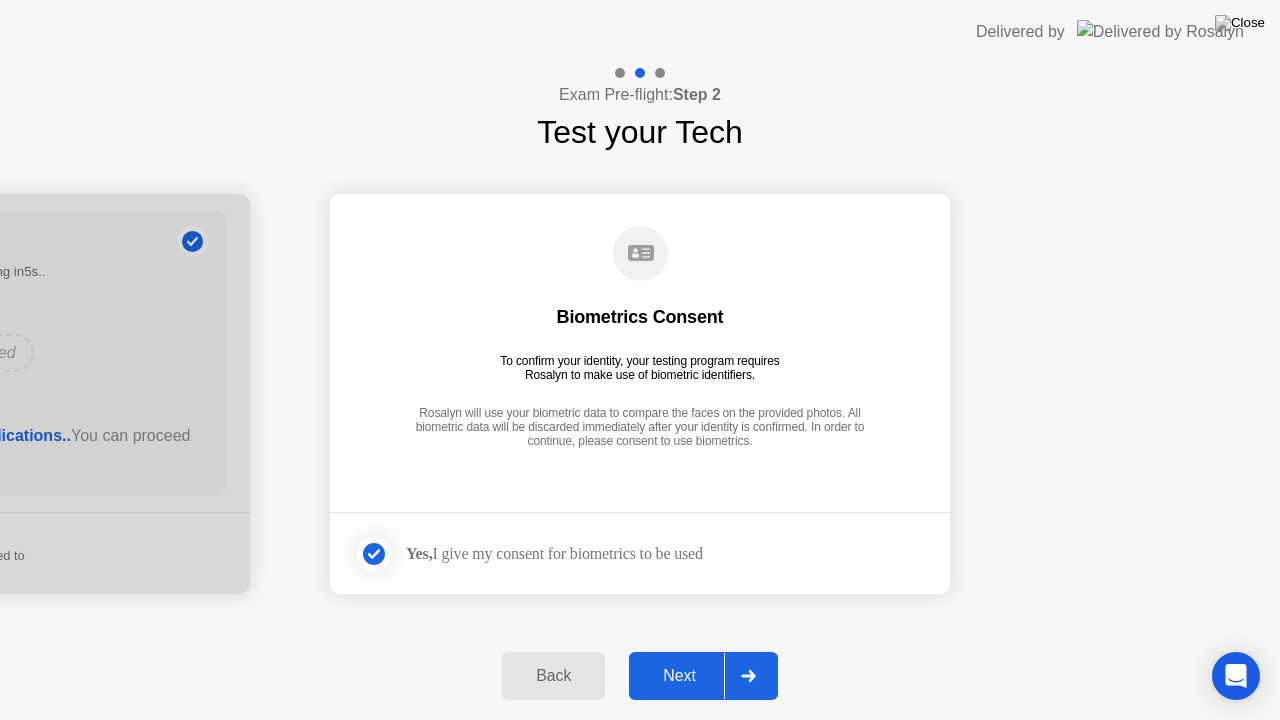 click 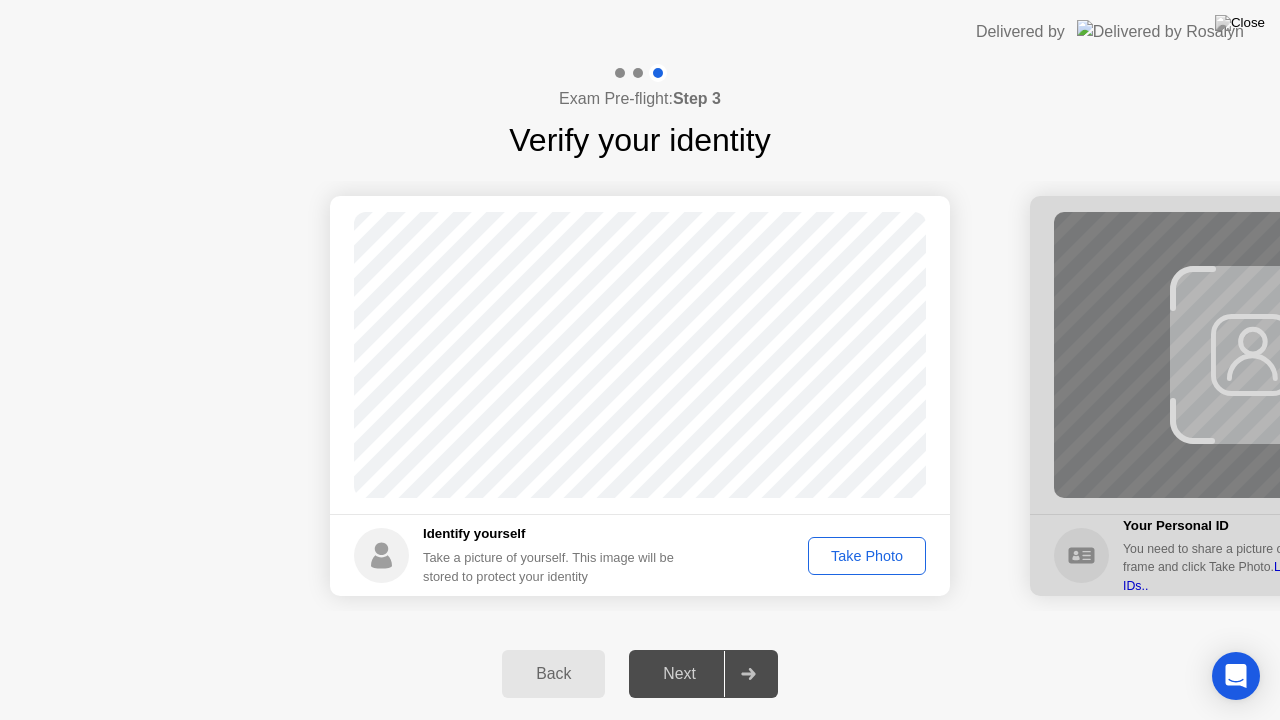 click on "Take Photo" 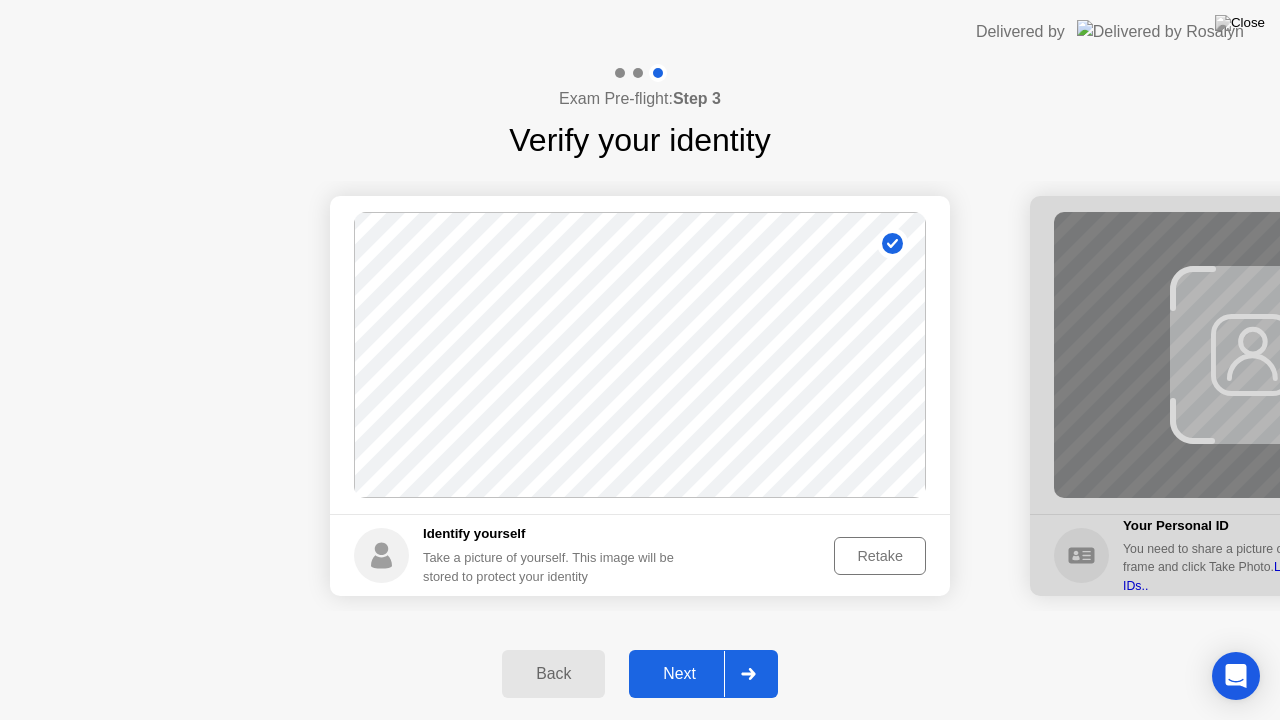 click 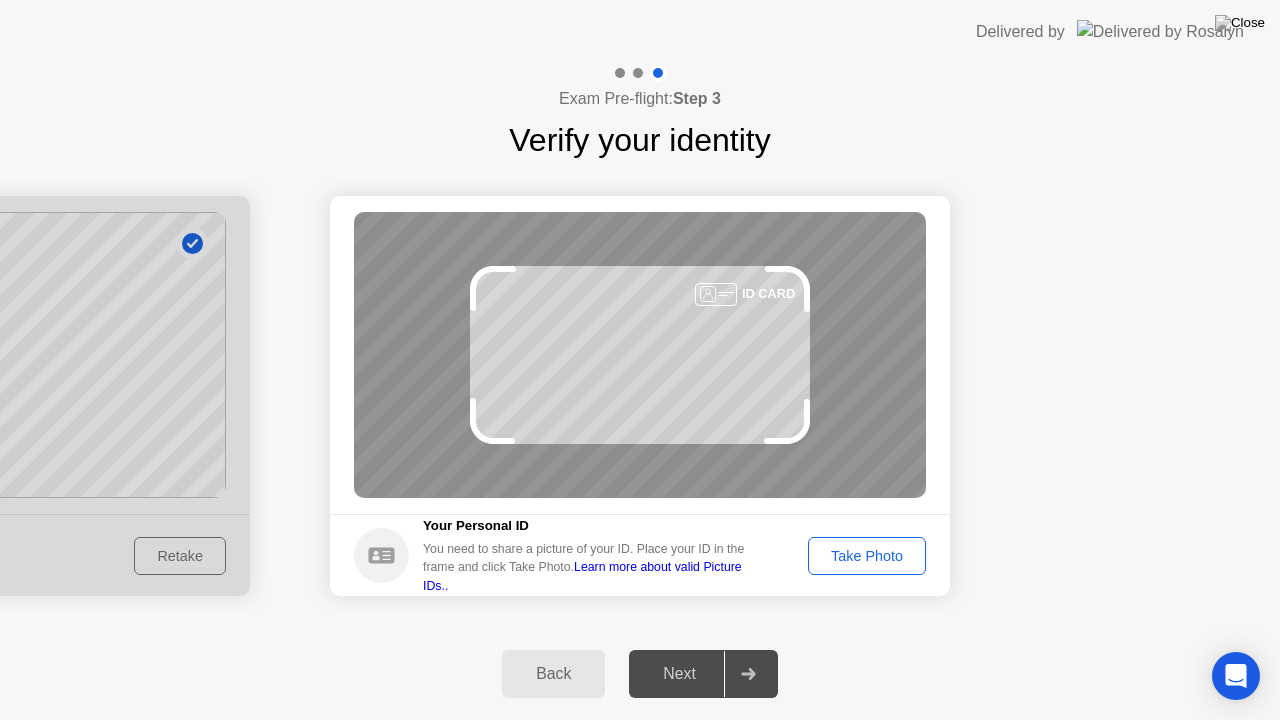 click on "Take Photo" 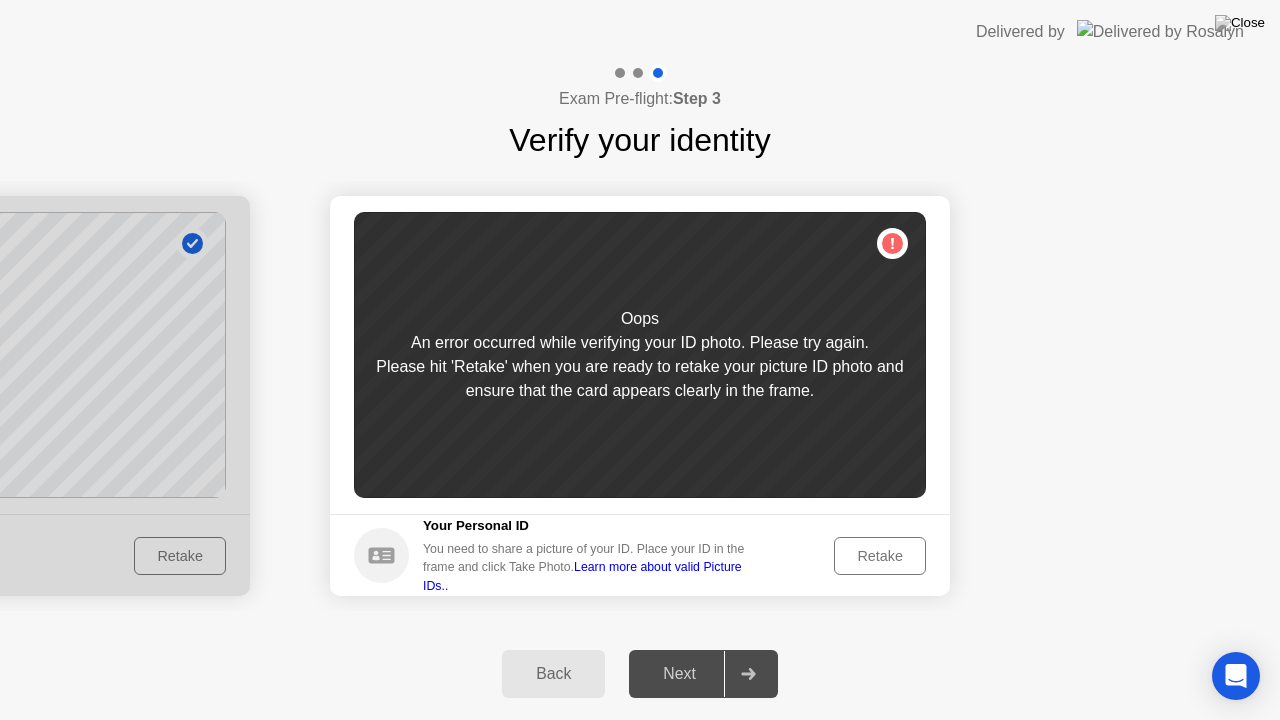 click on "Retake" 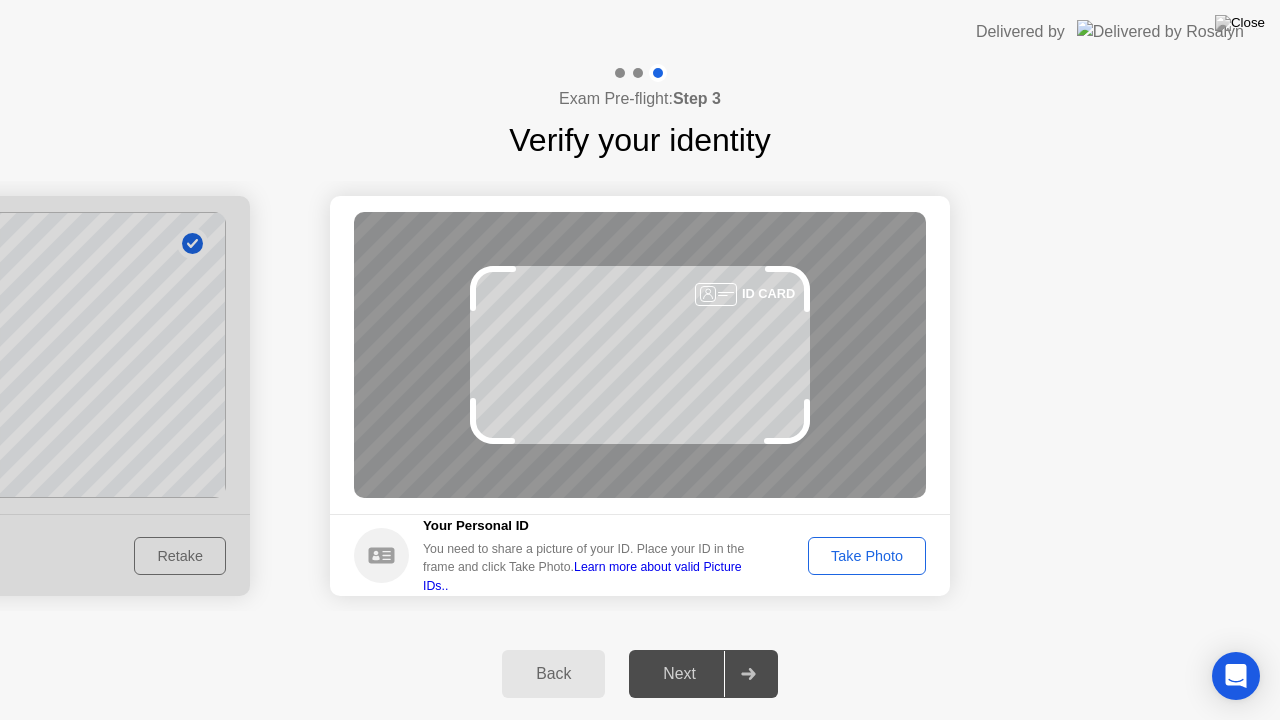 click on "Take Photo" 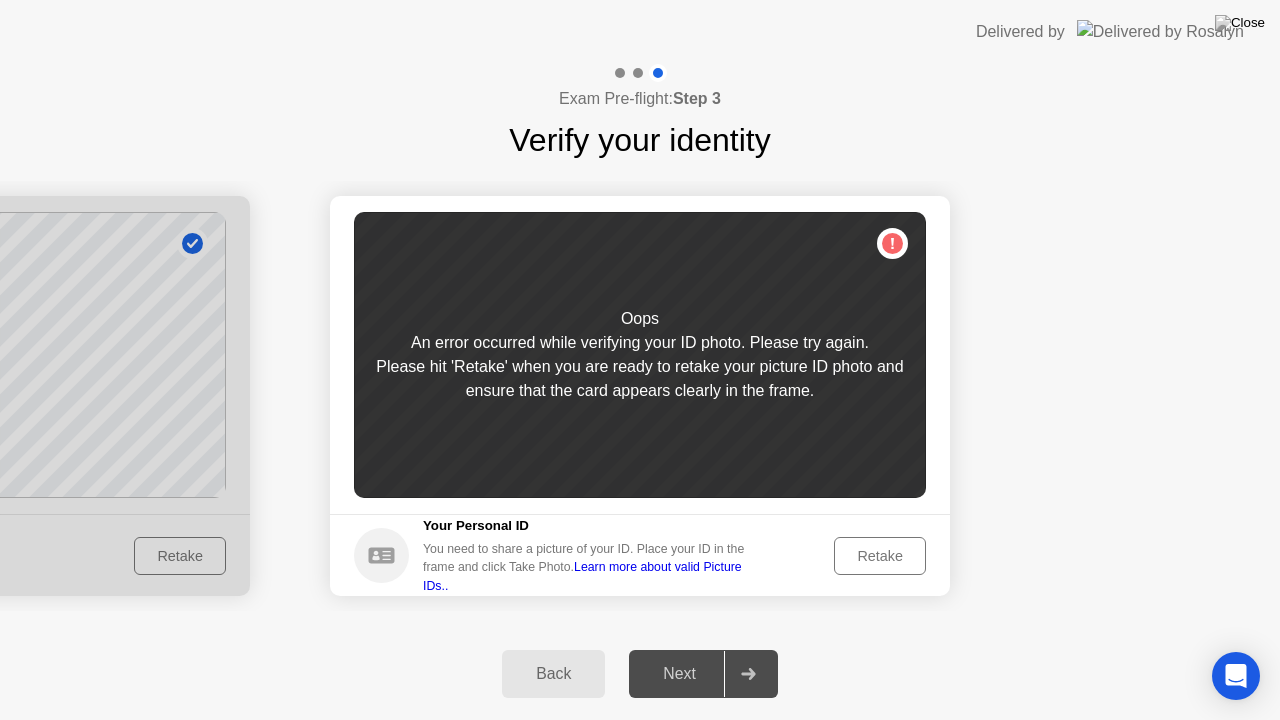 click on "Retake" 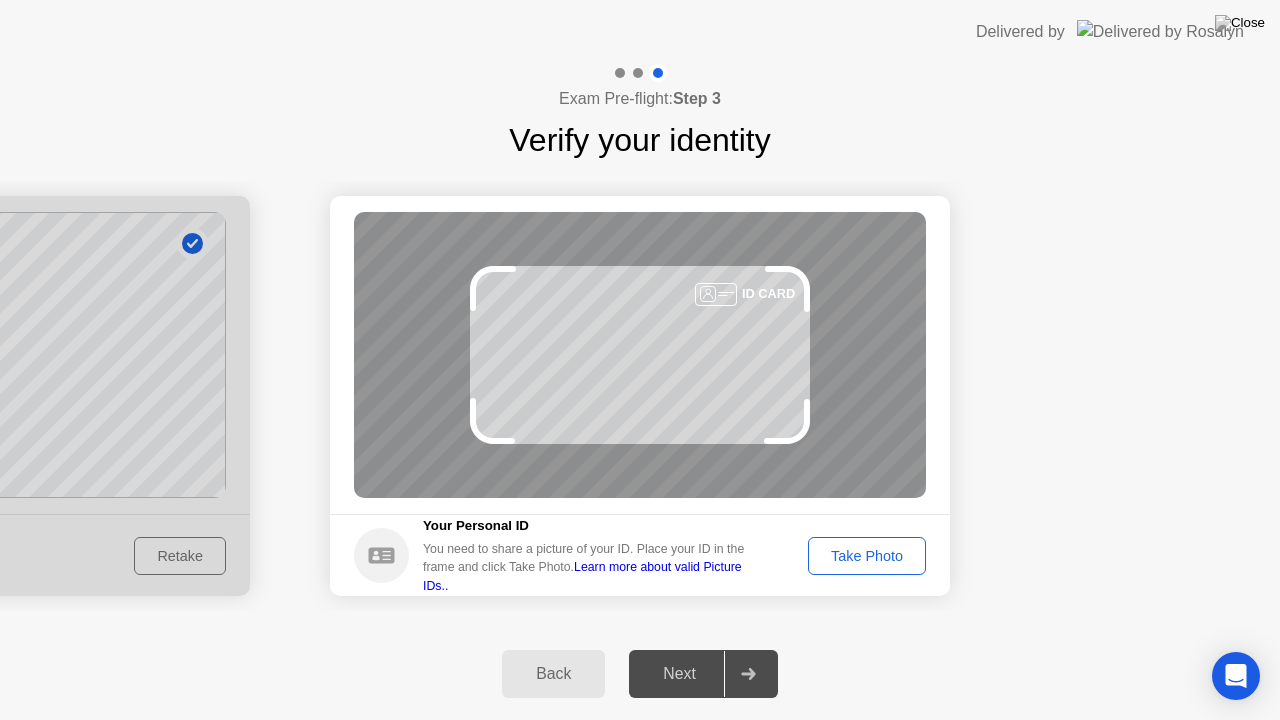 click on "Take Photo" 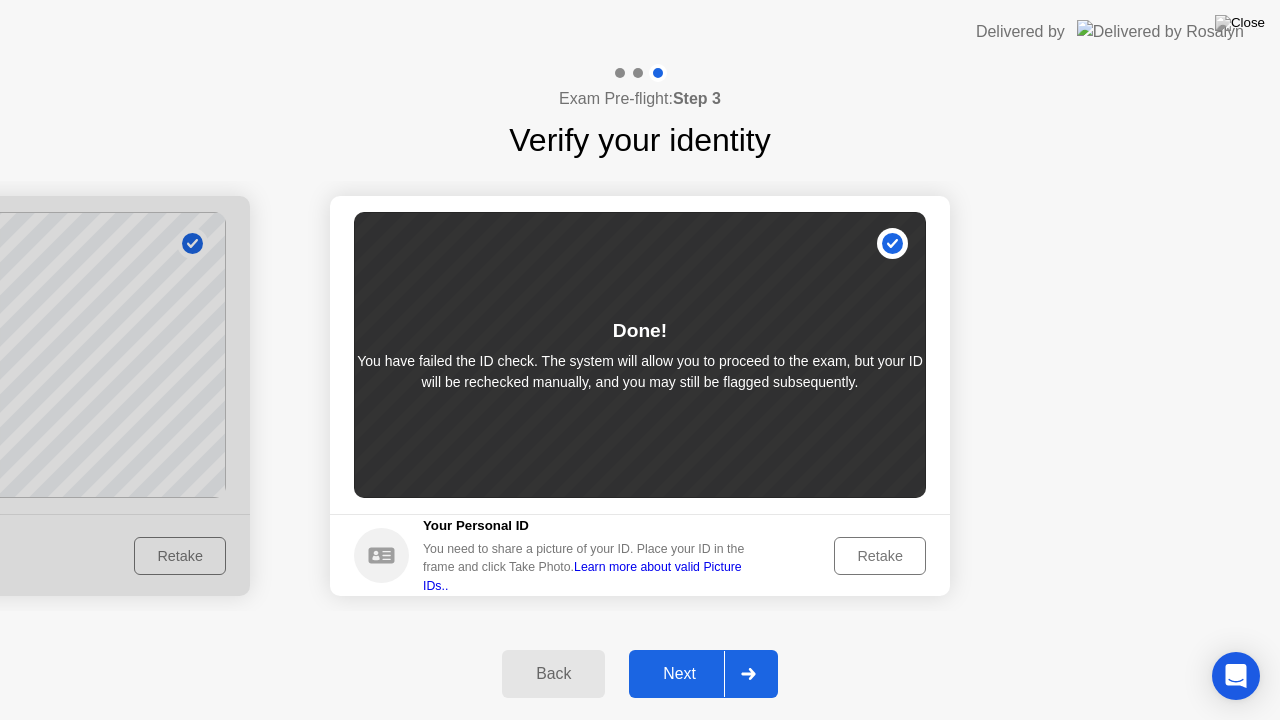 click 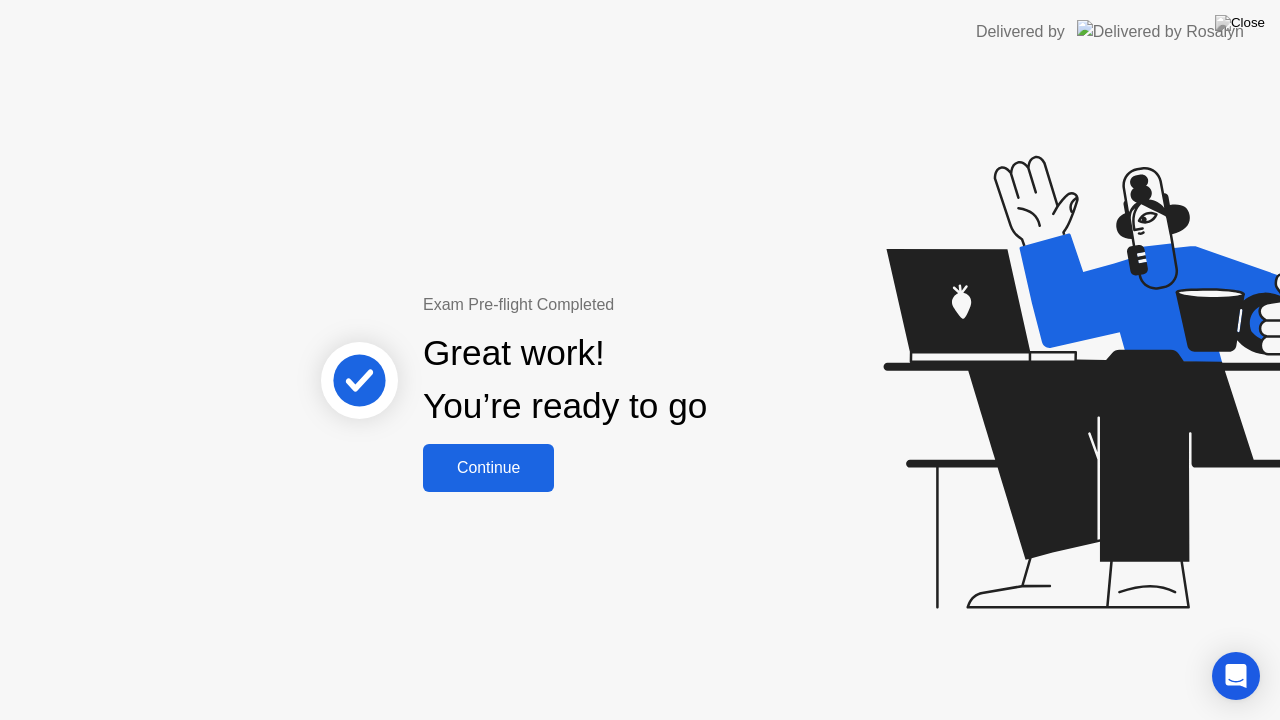 click on "Continue" 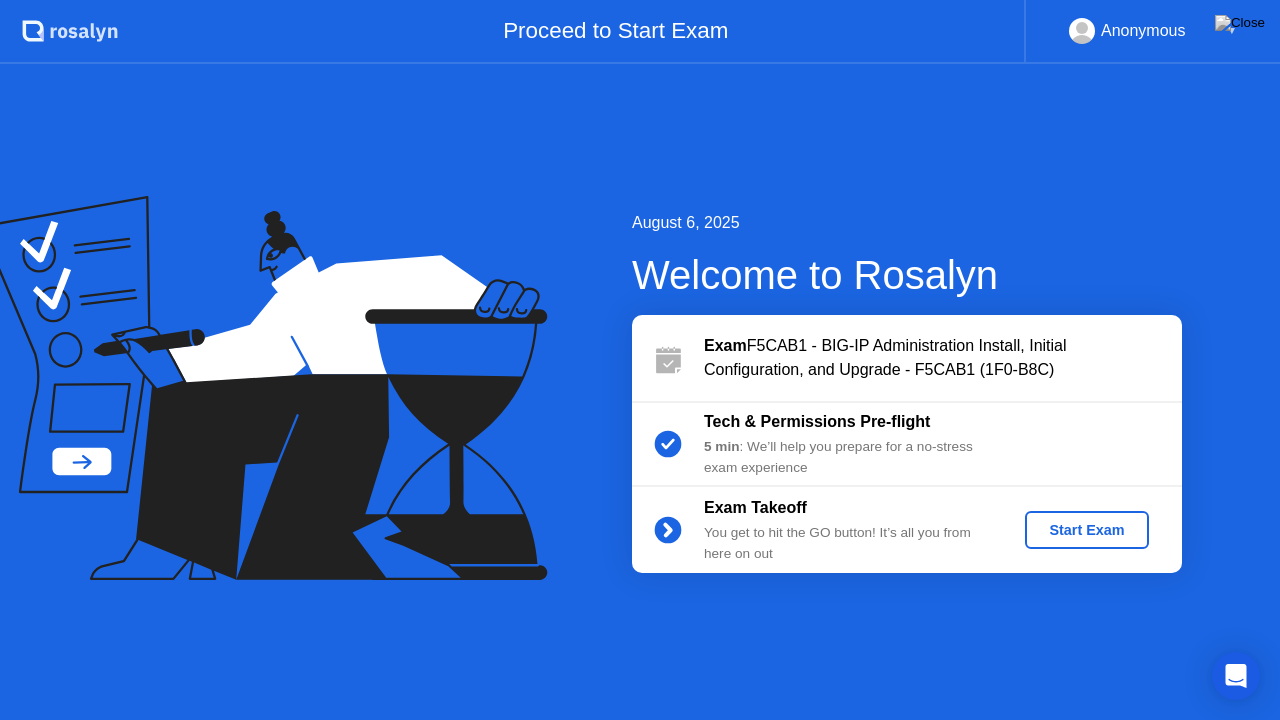click on "Start Exam" 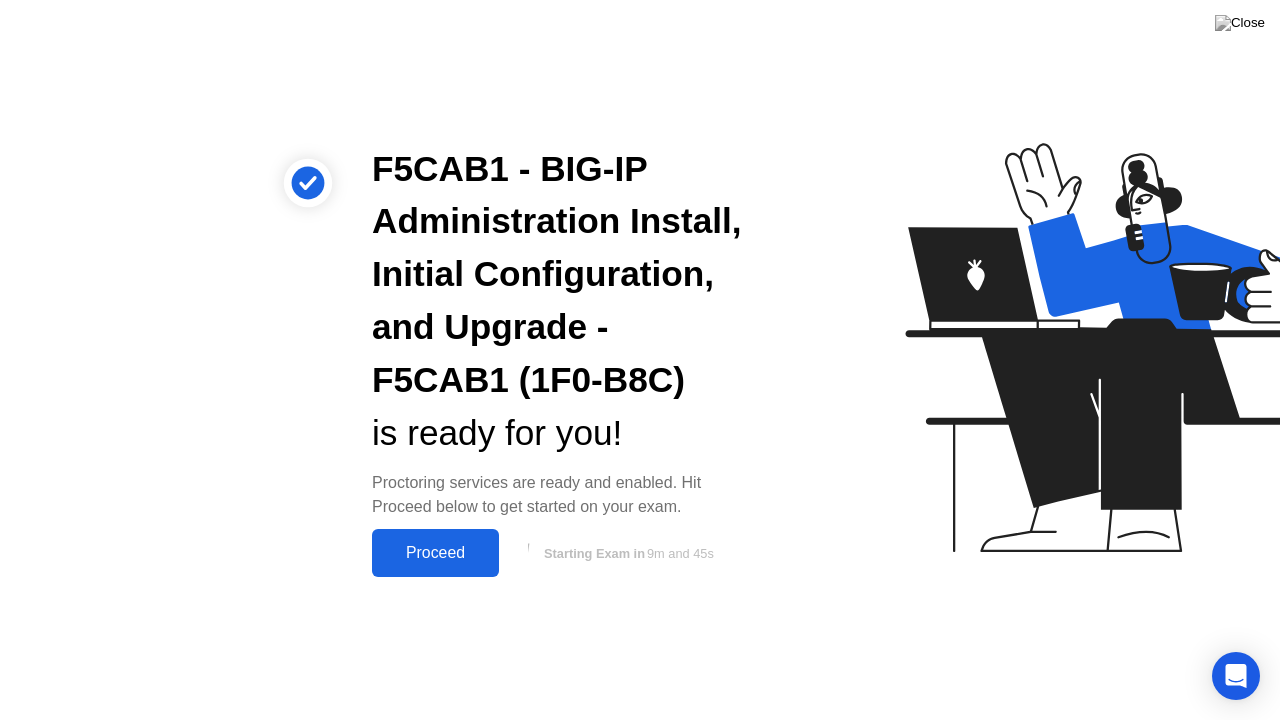 click on "Proceed" 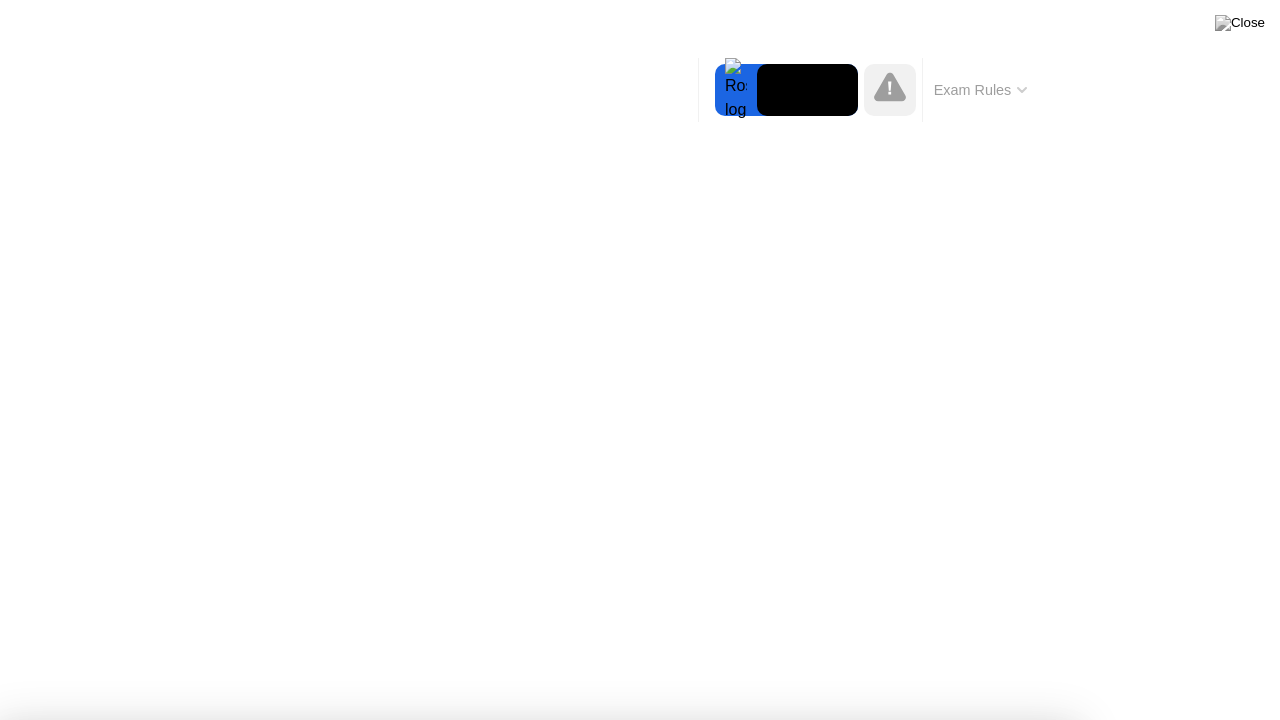 click on "Got it!" at bounding box center [647, 1238] 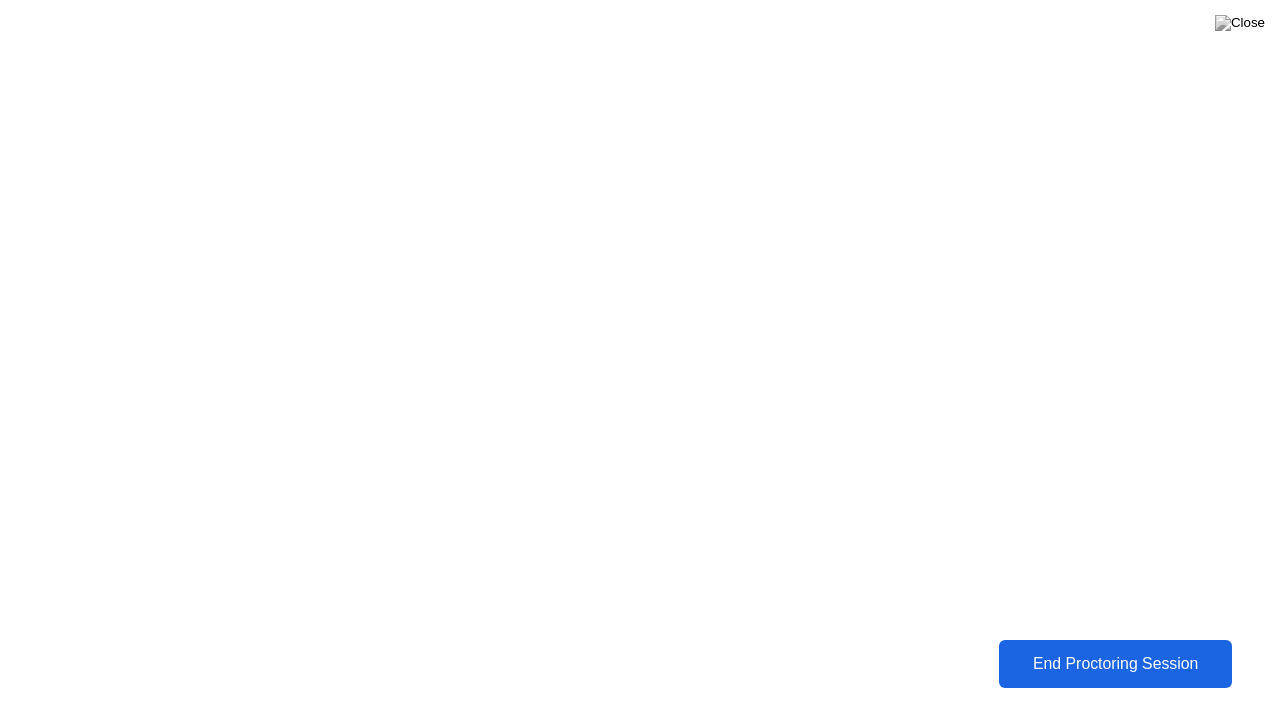 click on "End Proctoring Session" 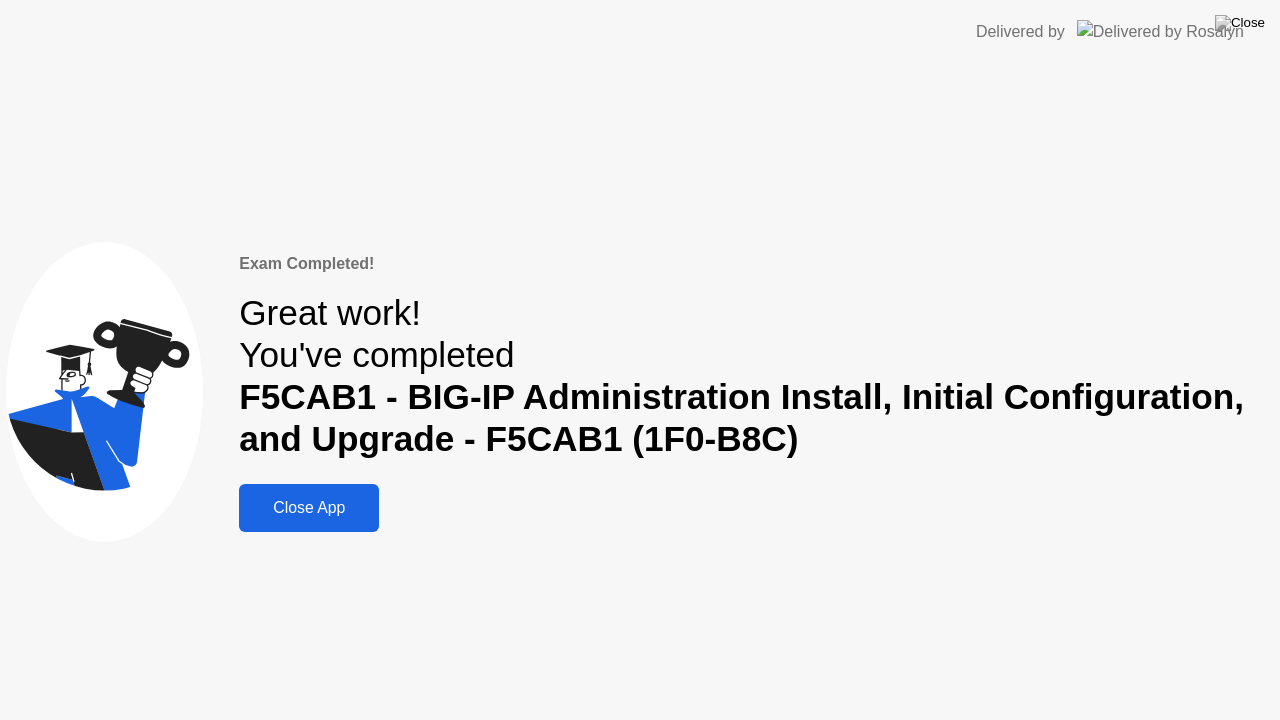 click on "Close App" 